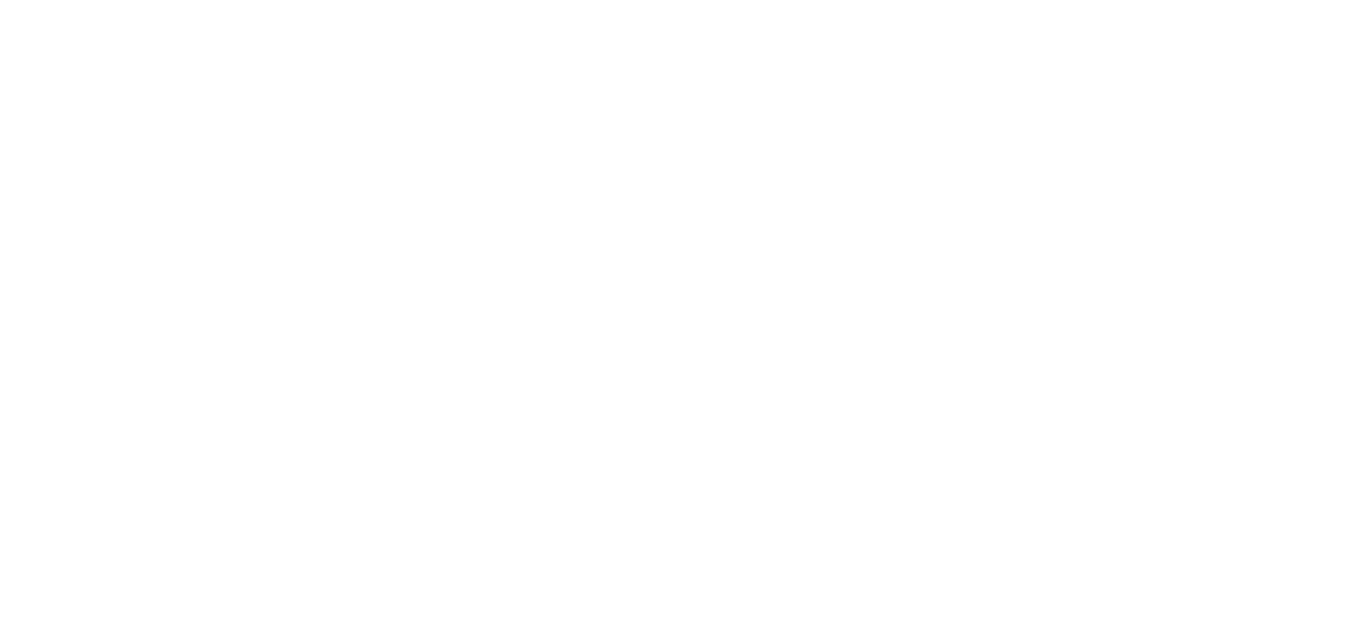 scroll, scrollTop: 0, scrollLeft: 0, axis: both 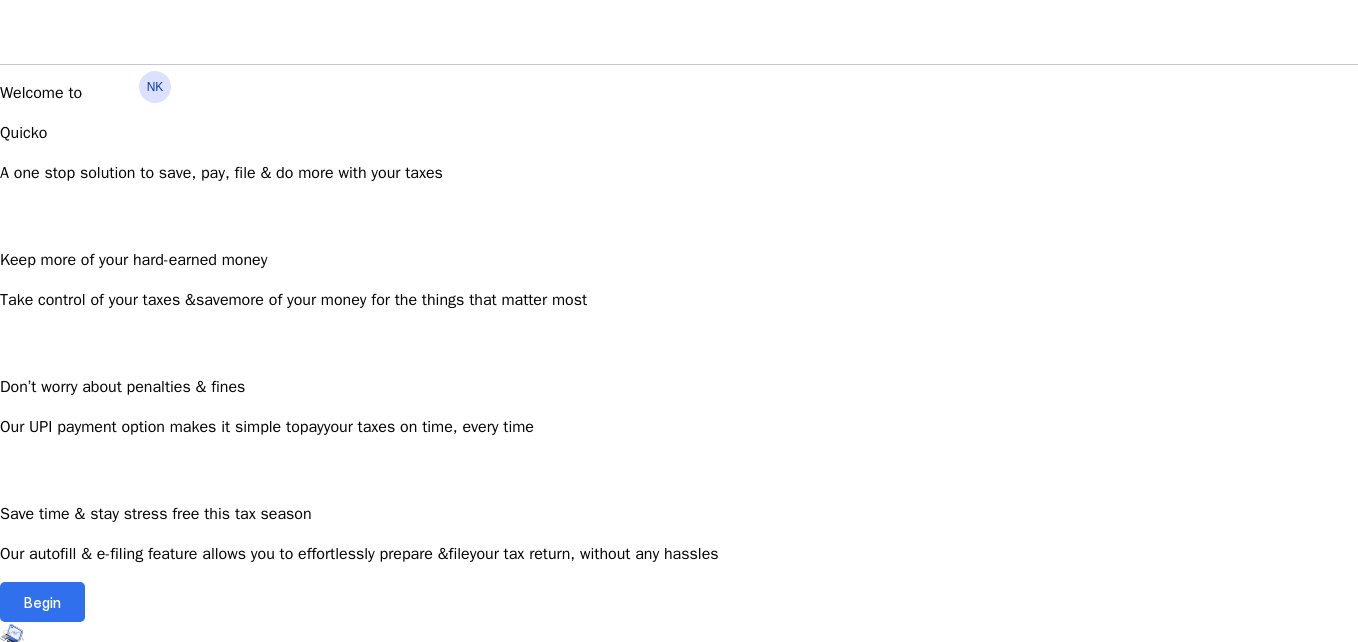 click at bounding box center (42, 602) 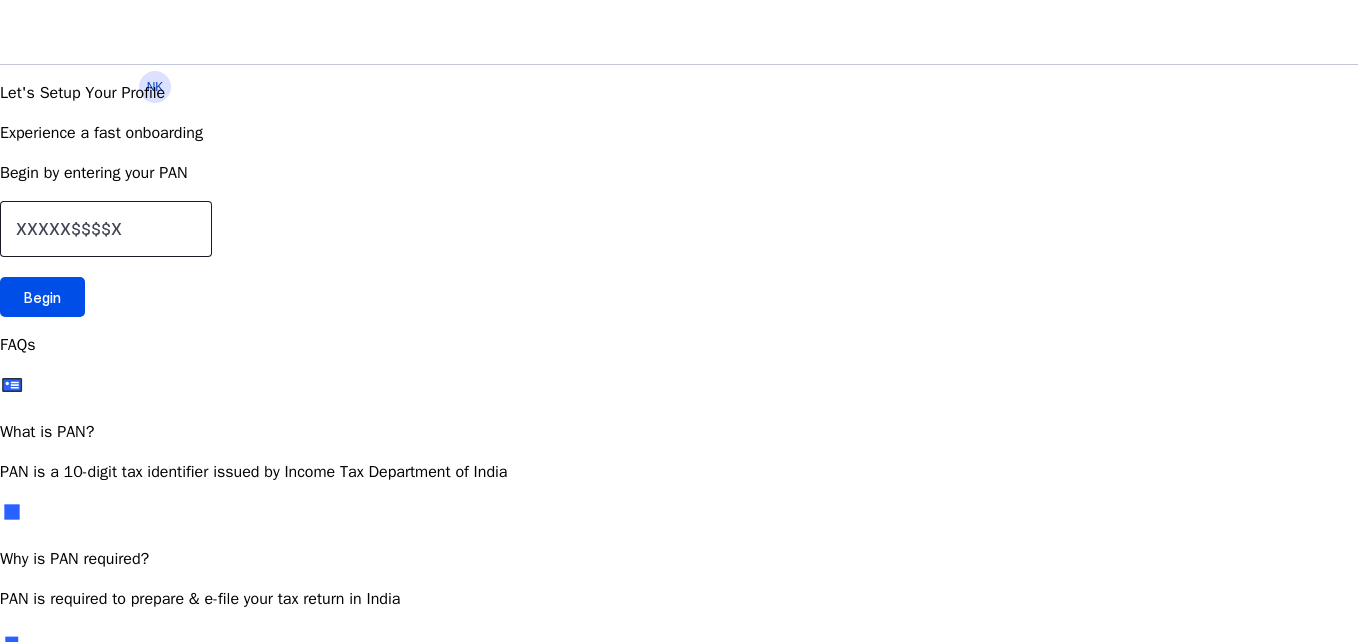 click at bounding box center (106, 229) 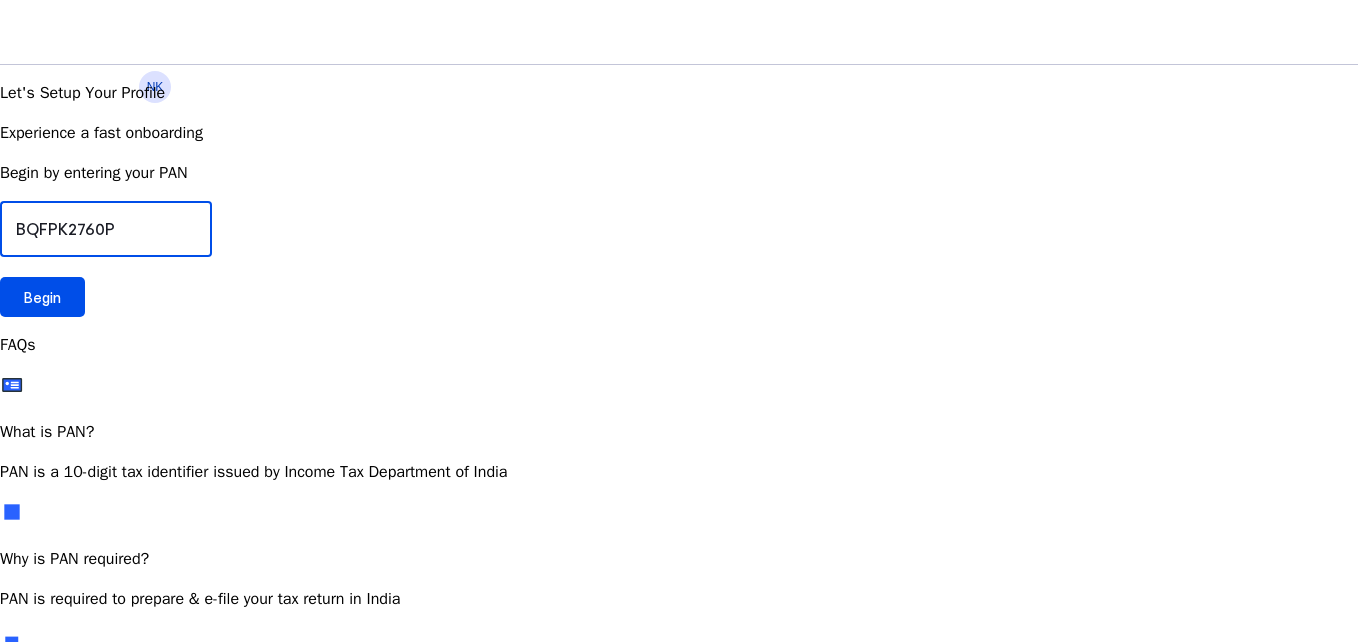 type on "BQFPK2760P" 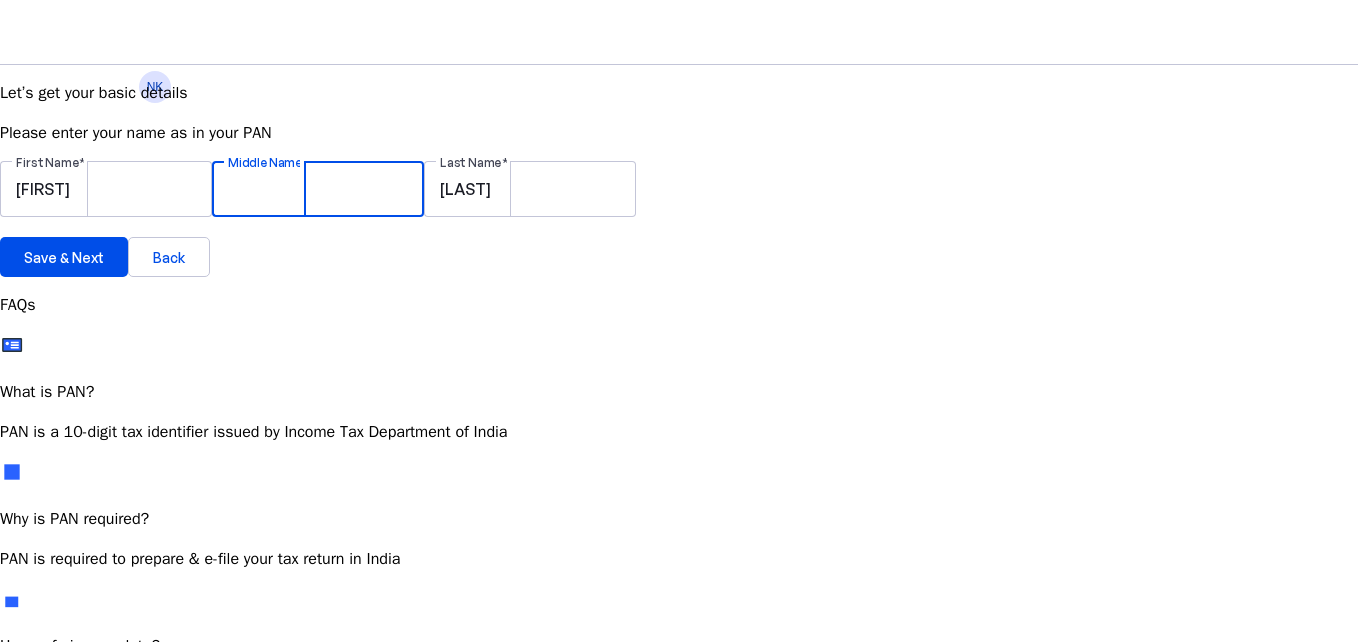 click on "Middle Name" at bounding box center (318, 189) 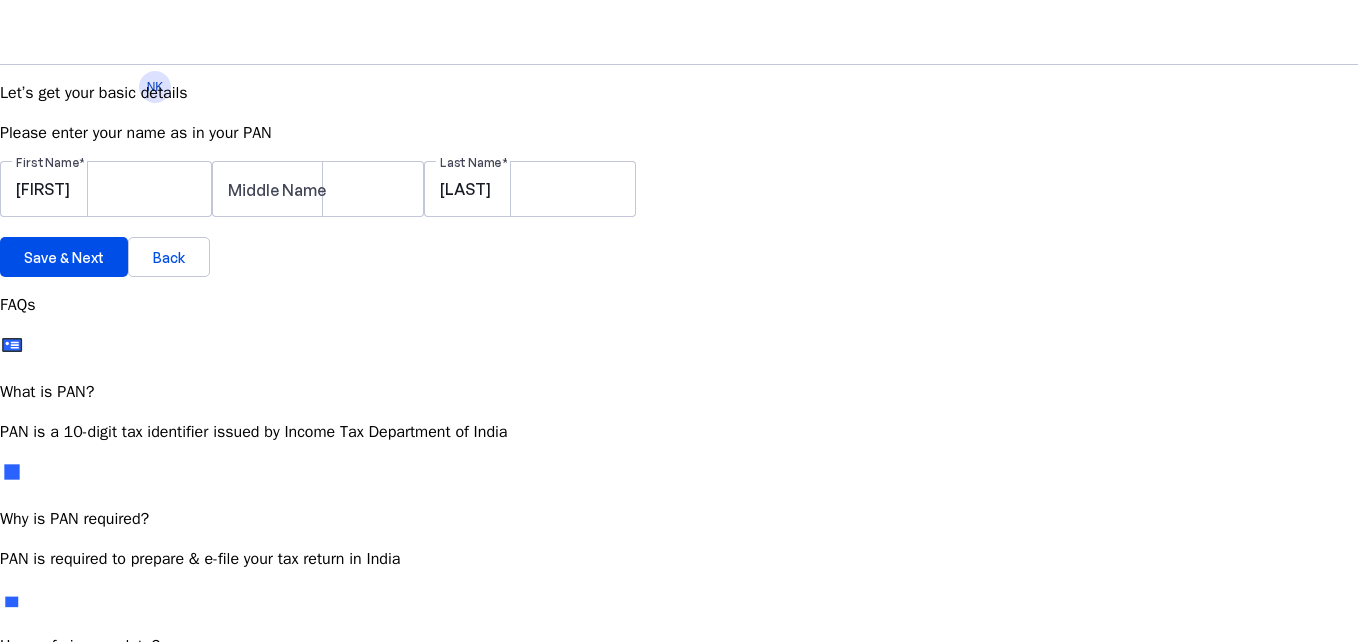 click on "First Name [FIRST] Middle Name [LAST] [LAST]" at bounding box center (679, 199) 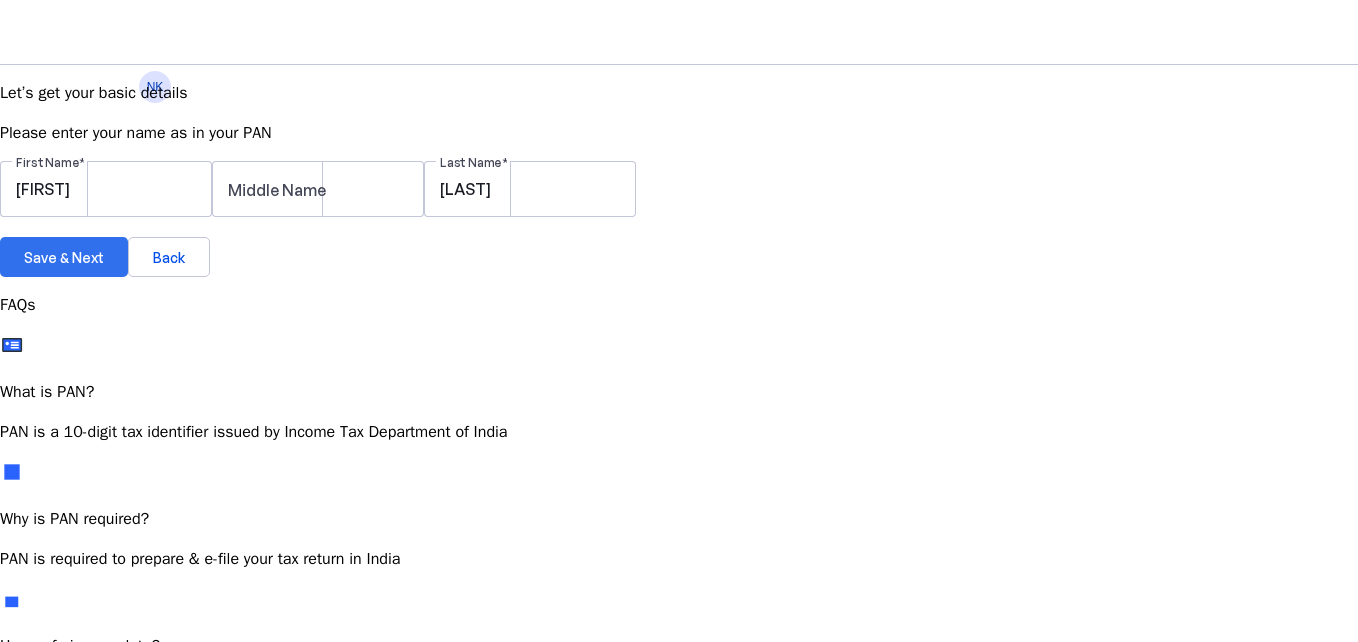 click on "Save & Next" at bounding box center (64, 257) 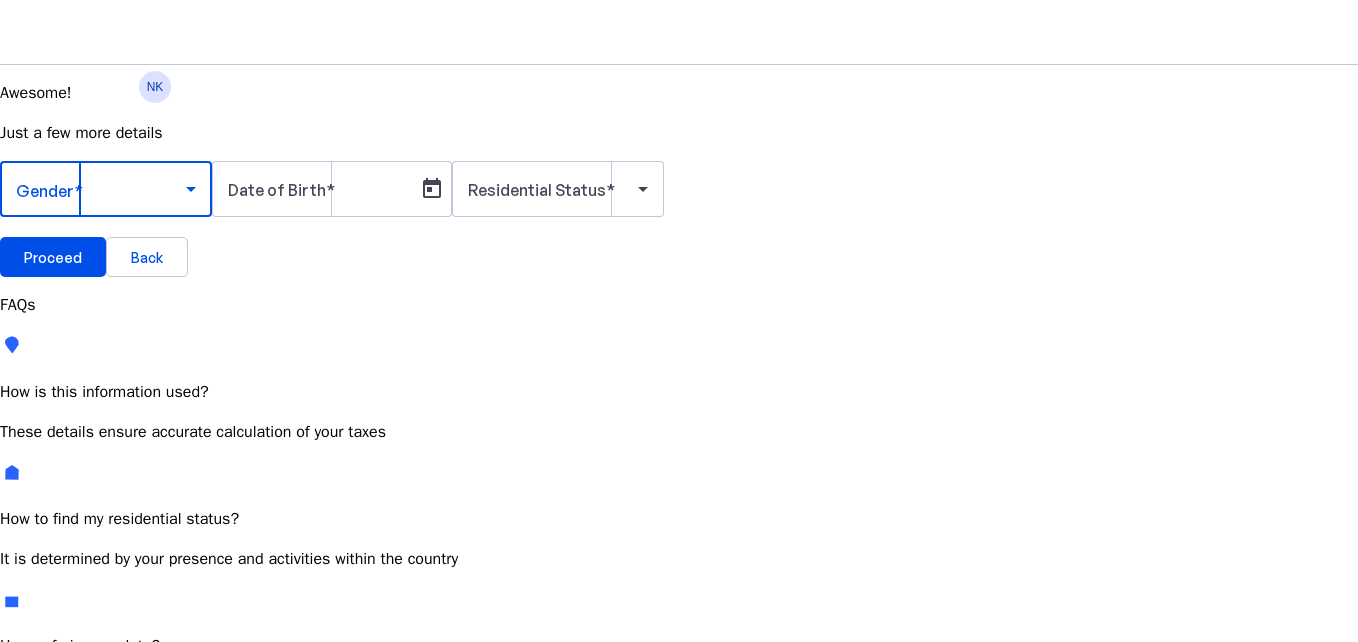 click at bounding box center [101, 189] 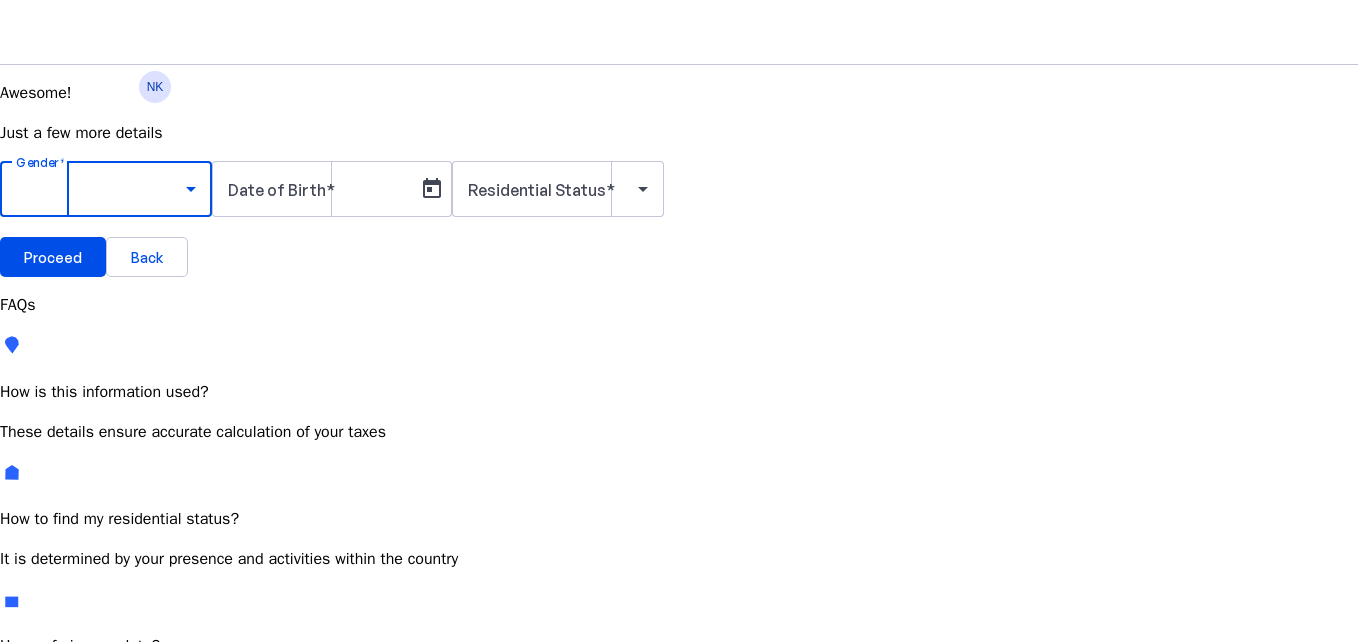 click on "Male" at bounding box center [154, 746] 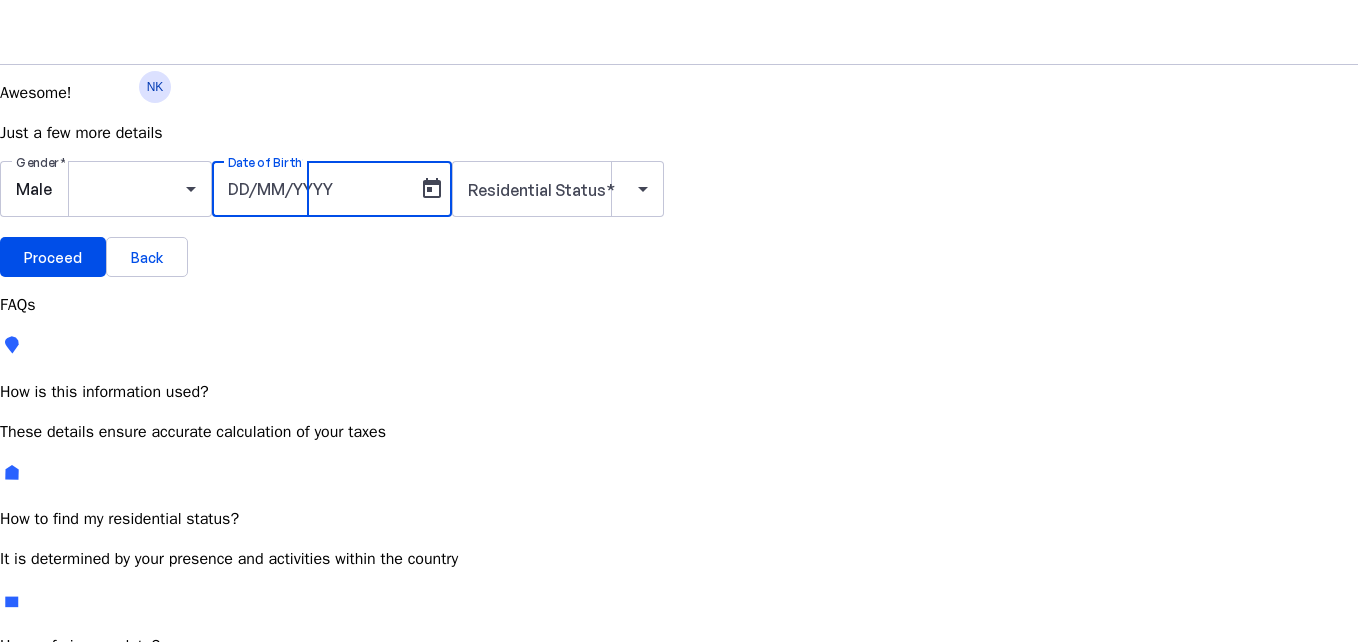 click on "Date of Birth" at bounding box center (318, 189) 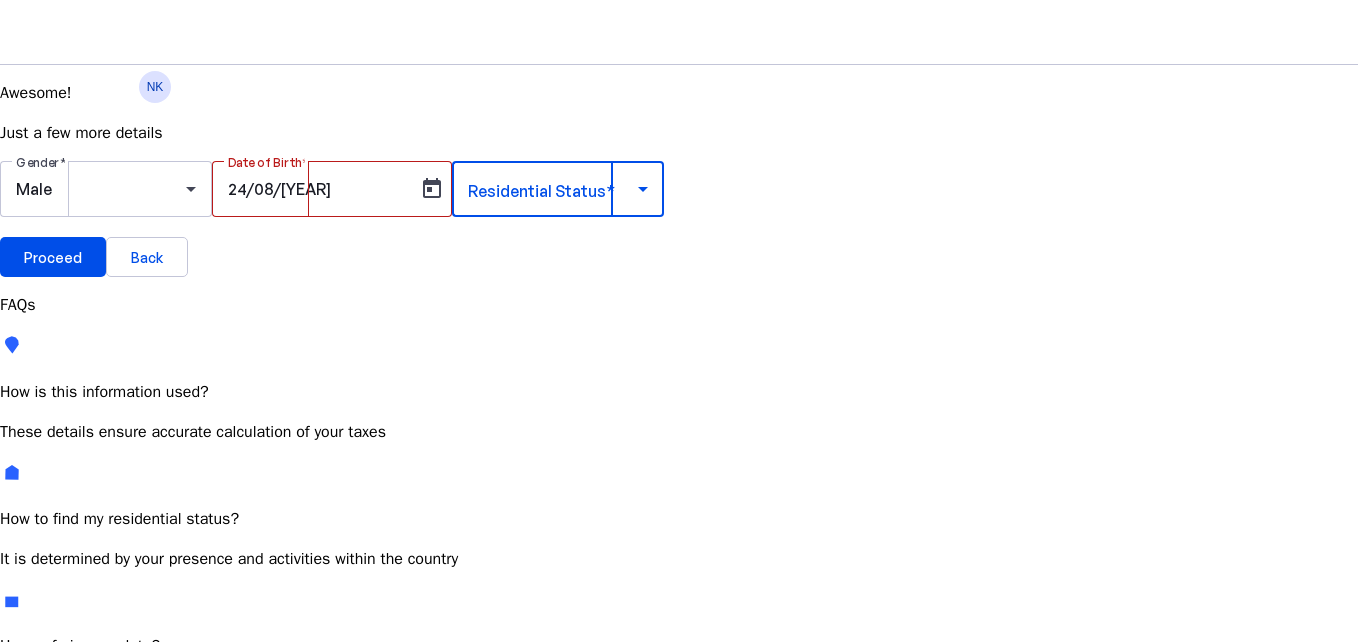 click at bounding box center (553, 189) 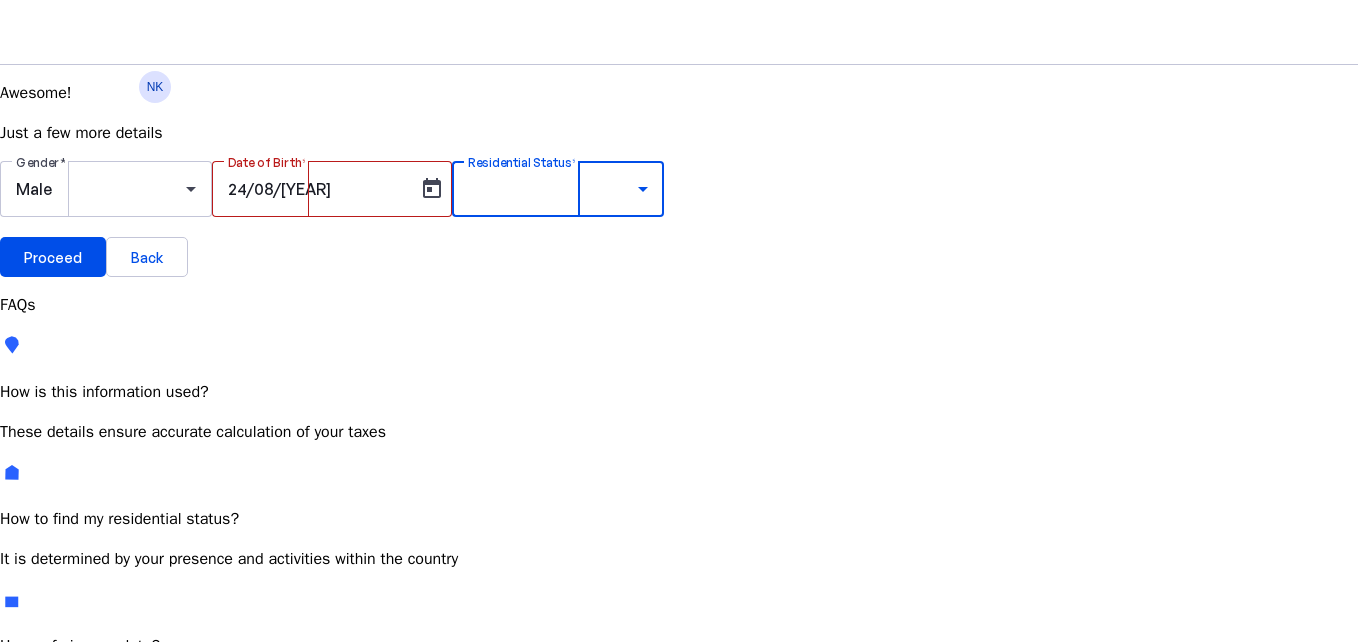 click on "Resident Most Common" at bounding box center [72, 766] 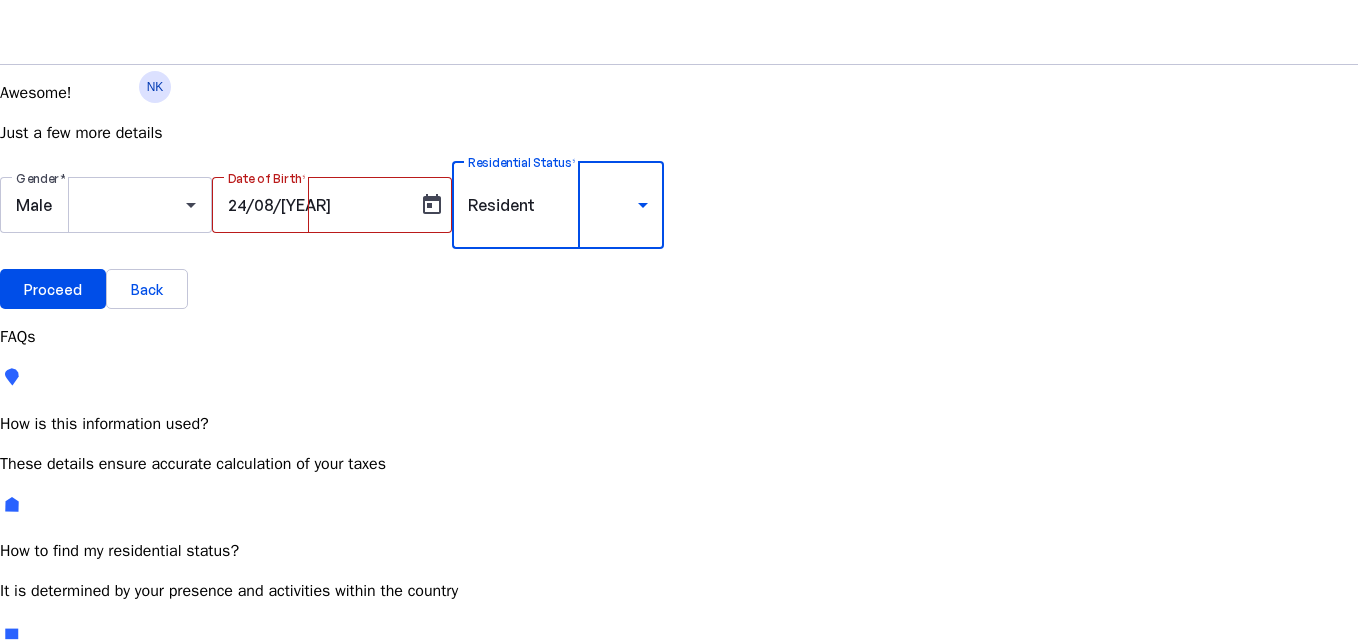 click on "Resident" at bounding box center [553, 205] 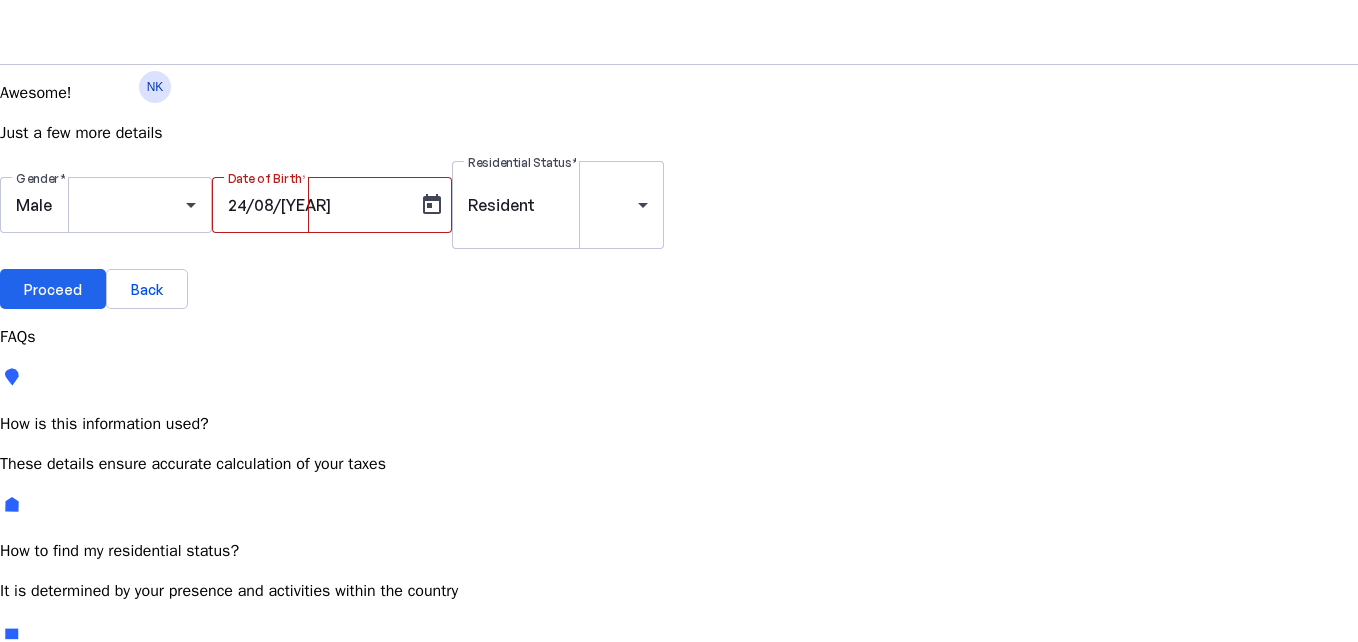 click at bounding box center [53, 289] 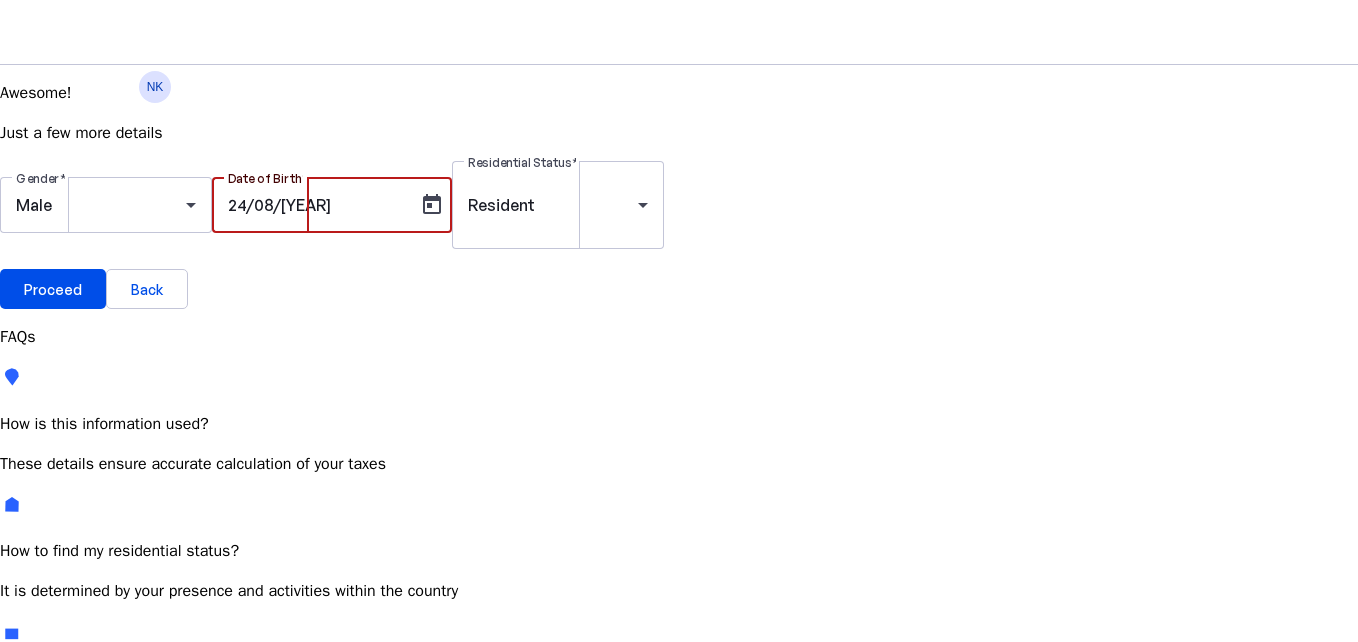 click on "24/08/[YEAR]" at bounding box center [318, 205] 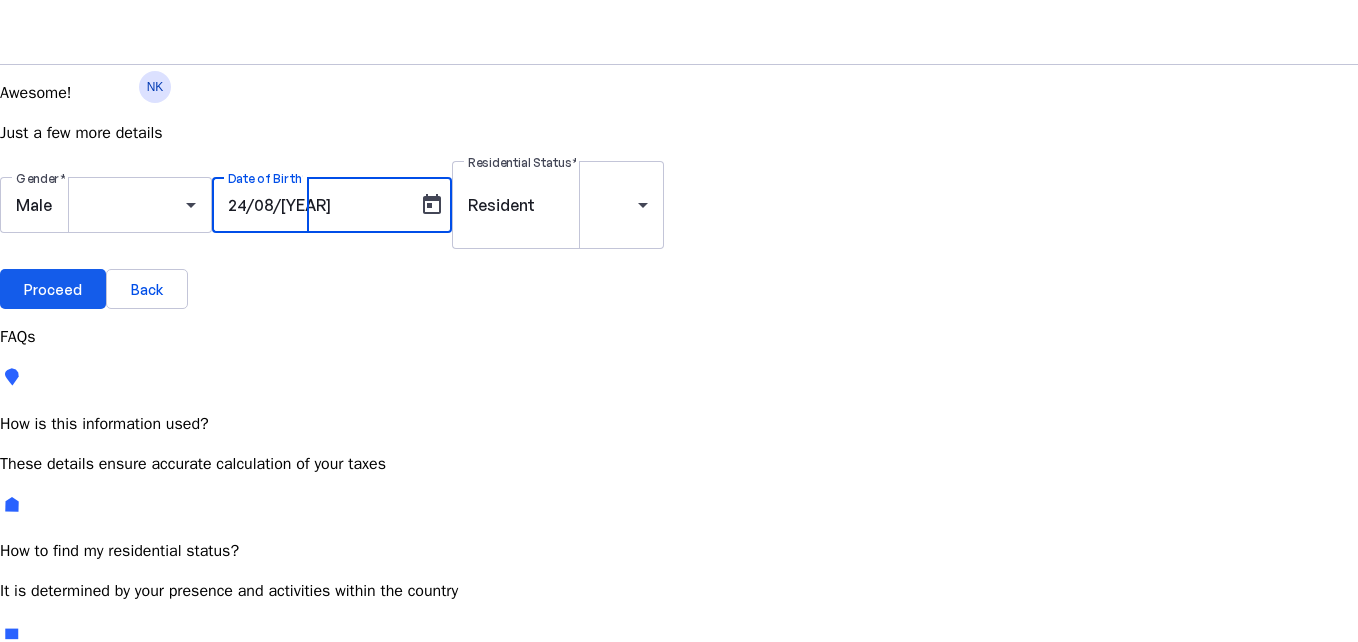 type on "24/08/[YEAR]" 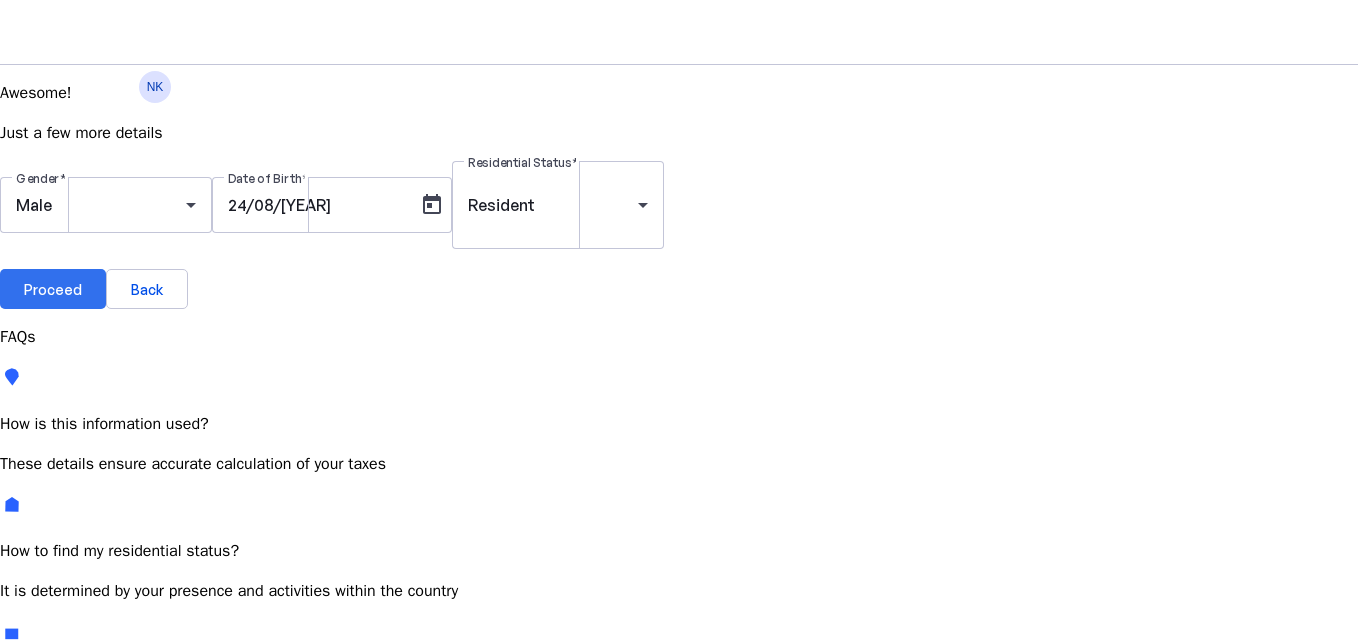 click on "Proceed" at bounding box center (53, 289) 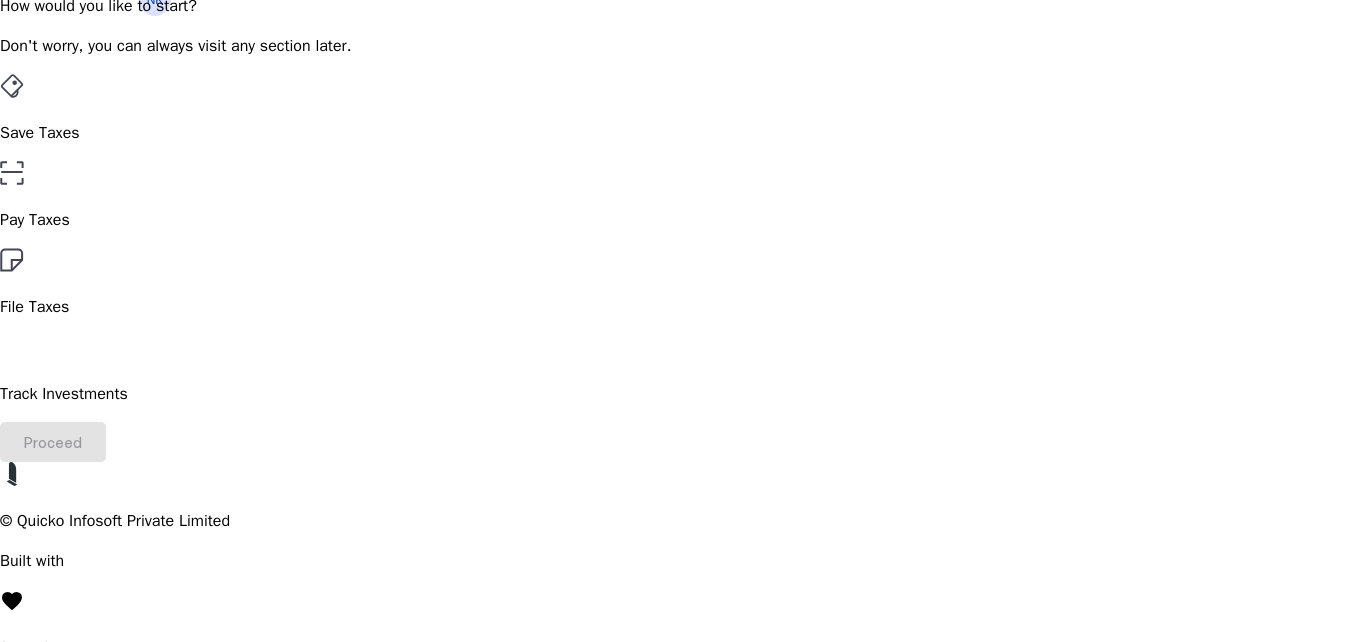 scroll, scrollTop: 86, scrollLeft: 0, axis: vertical 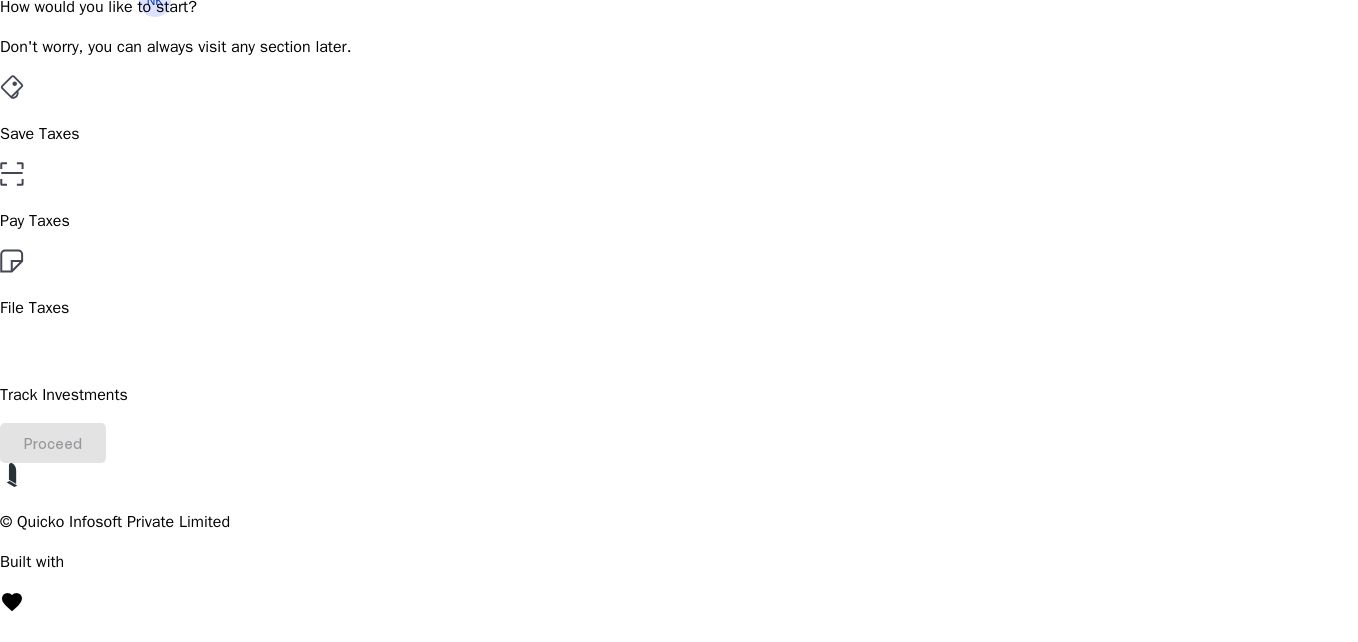 click on "File Taxes" at bounding box center (679, 284) 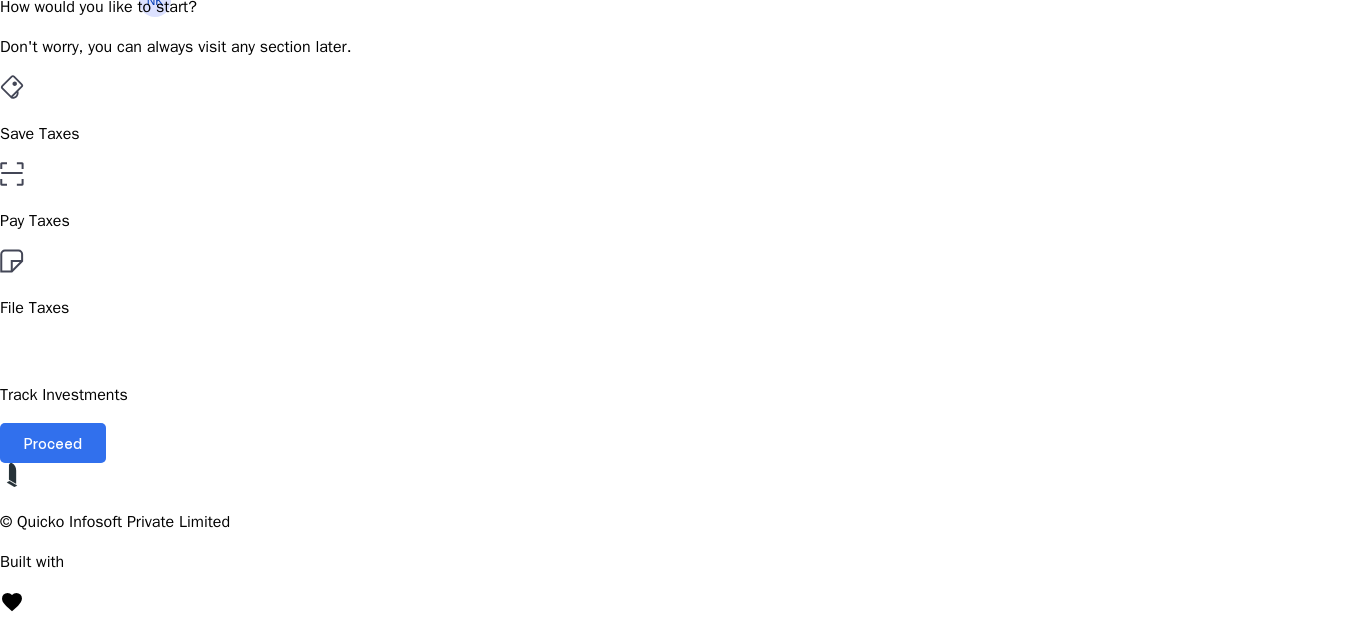 click on "Proceed" at bounding box center (53, 443) 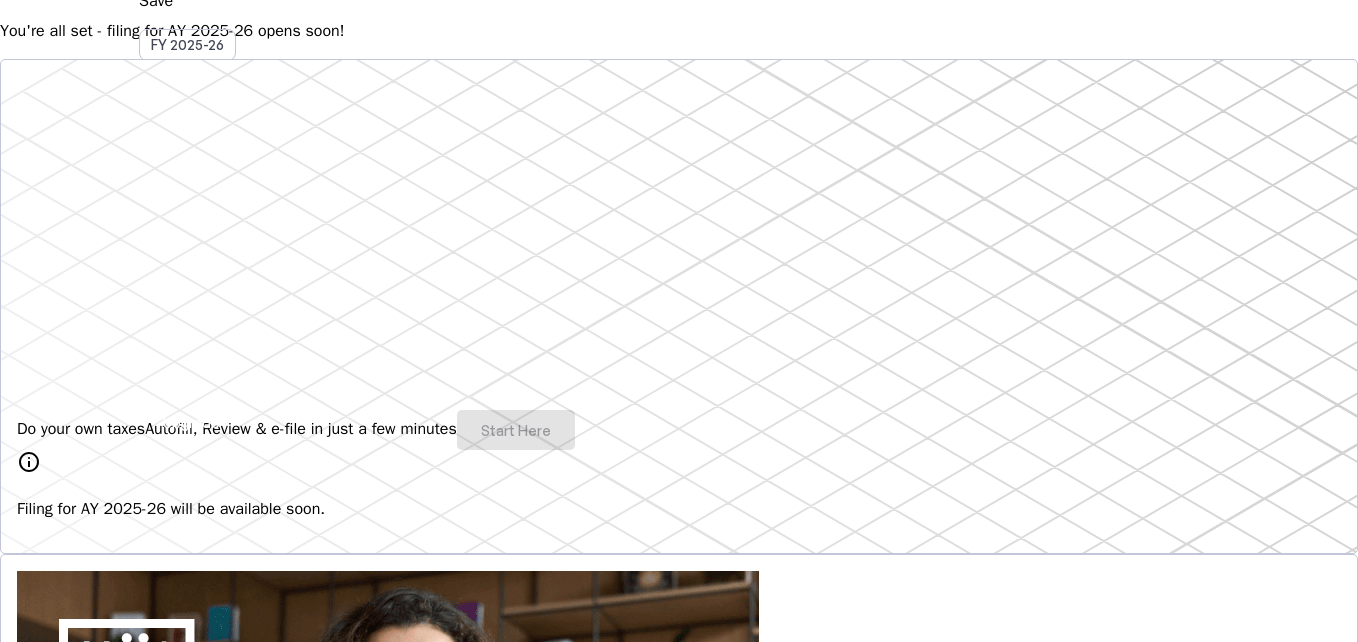 scroll, scrollTop: 200, scrollLeft: 0, axis: vertical 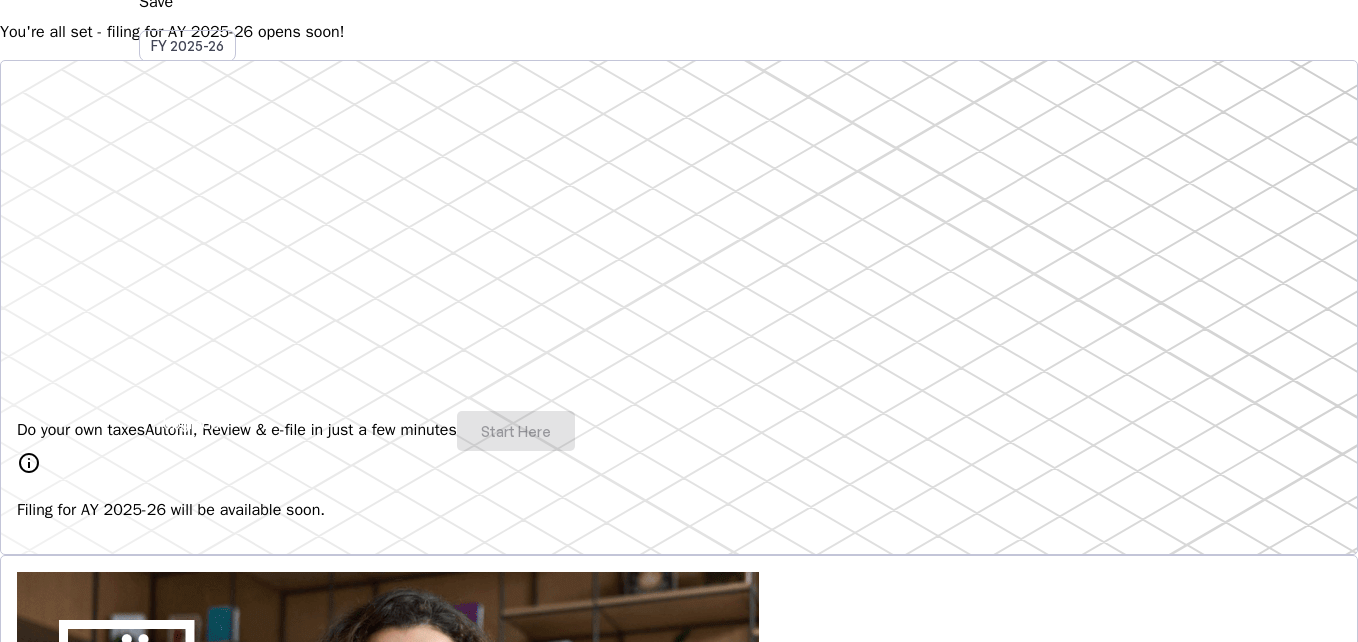 click on "Do your own taxes   Autofill, Review & e-file in just a few minutes   Start Here" at bounding box center [679, 431] 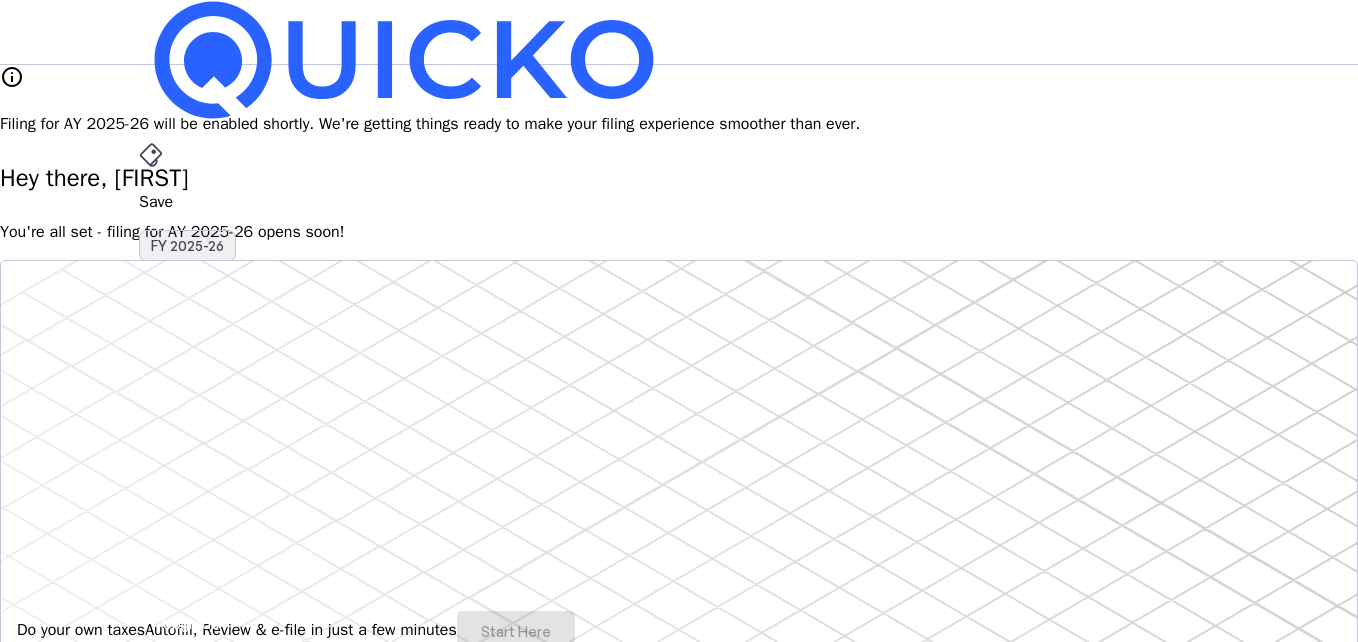click on "FY 2025-26" at bounding box center [187, 246] 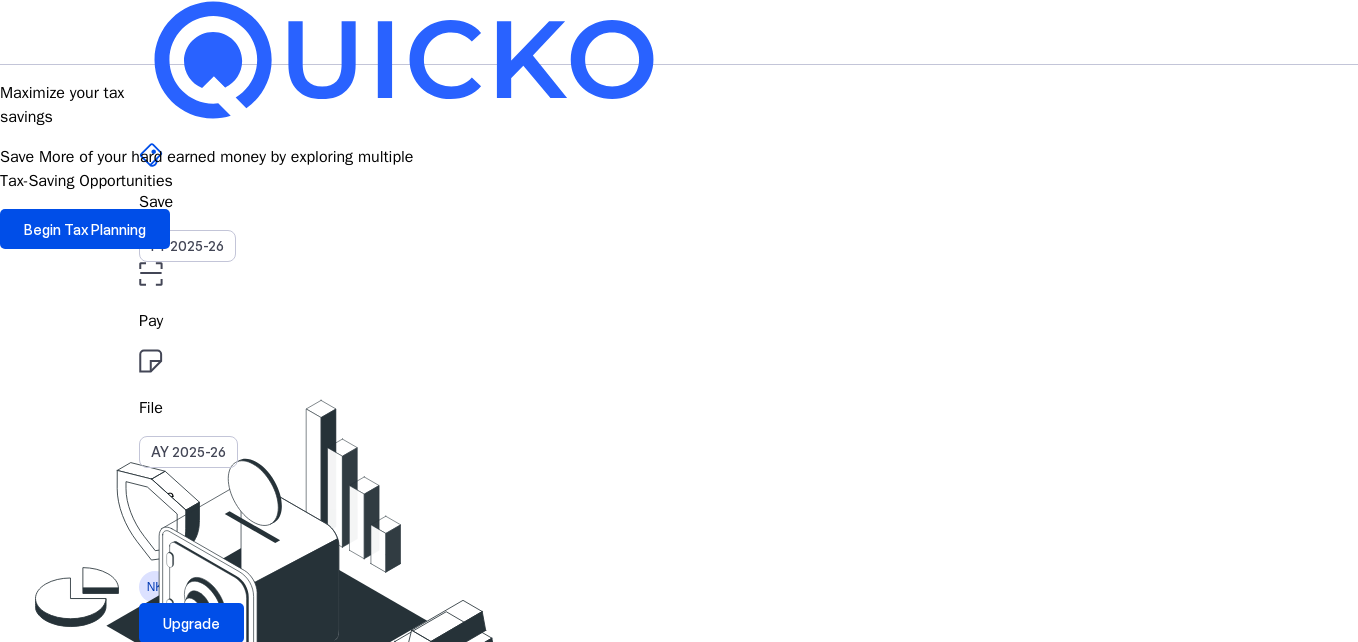 click on "Save" at bounding box center (679, 202) 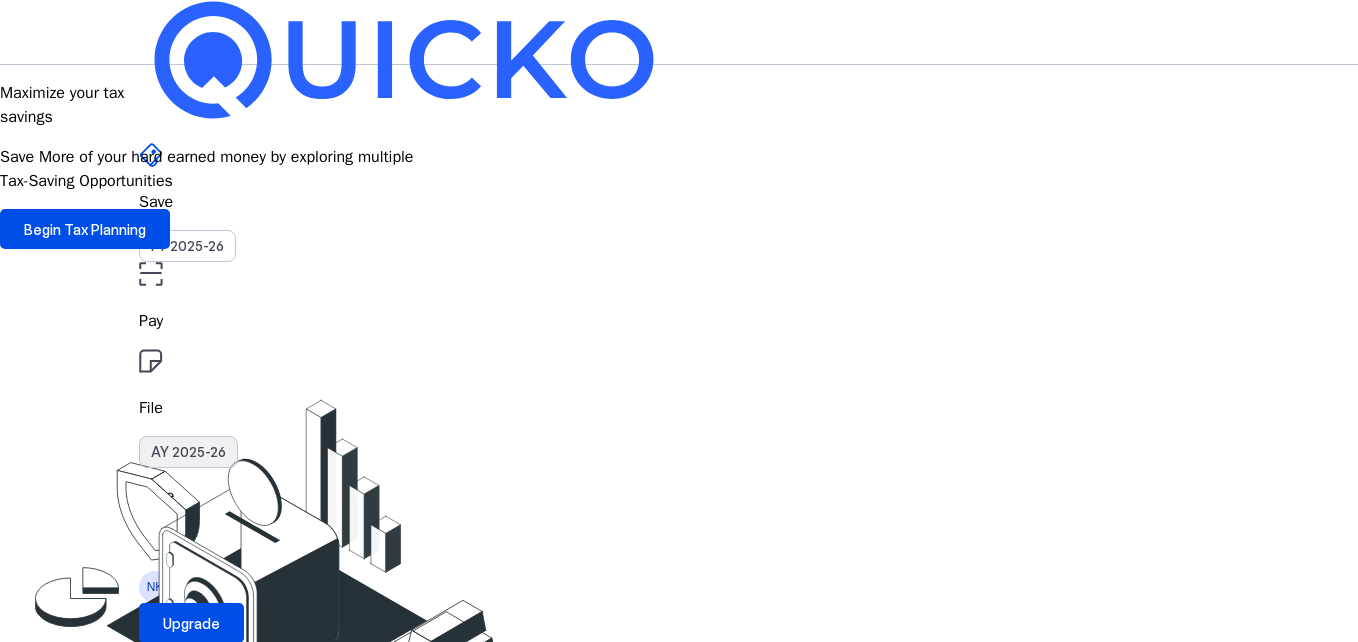 click on "AY 2025-26" at bounding box center (188, 452) 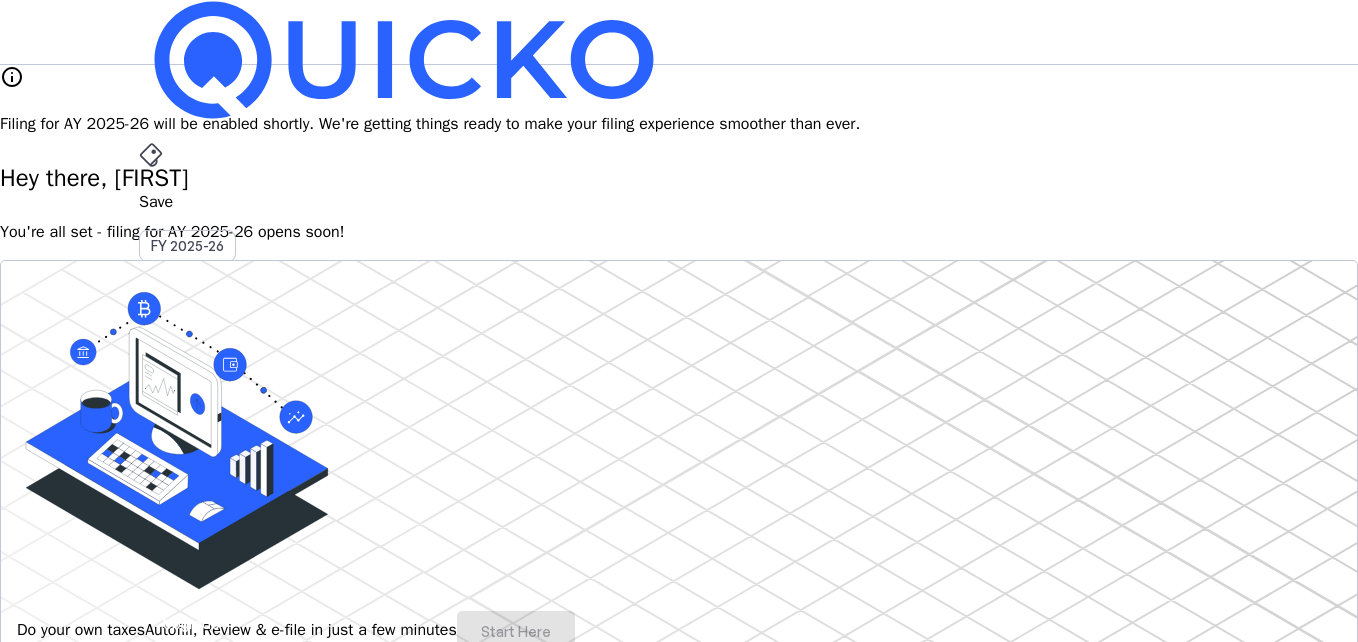 click on "AY 2025-26" at bounding box center (188, 452) 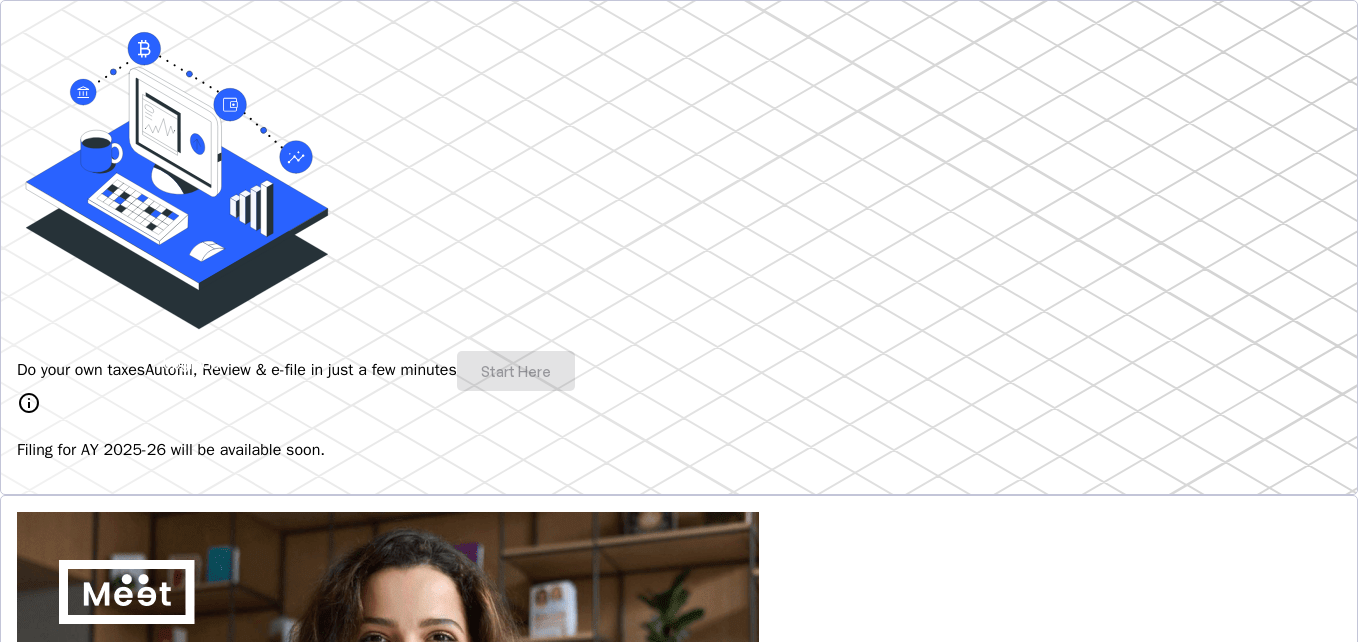 scroll, scrollTop: 0, scrollLeft: 0, axis: both 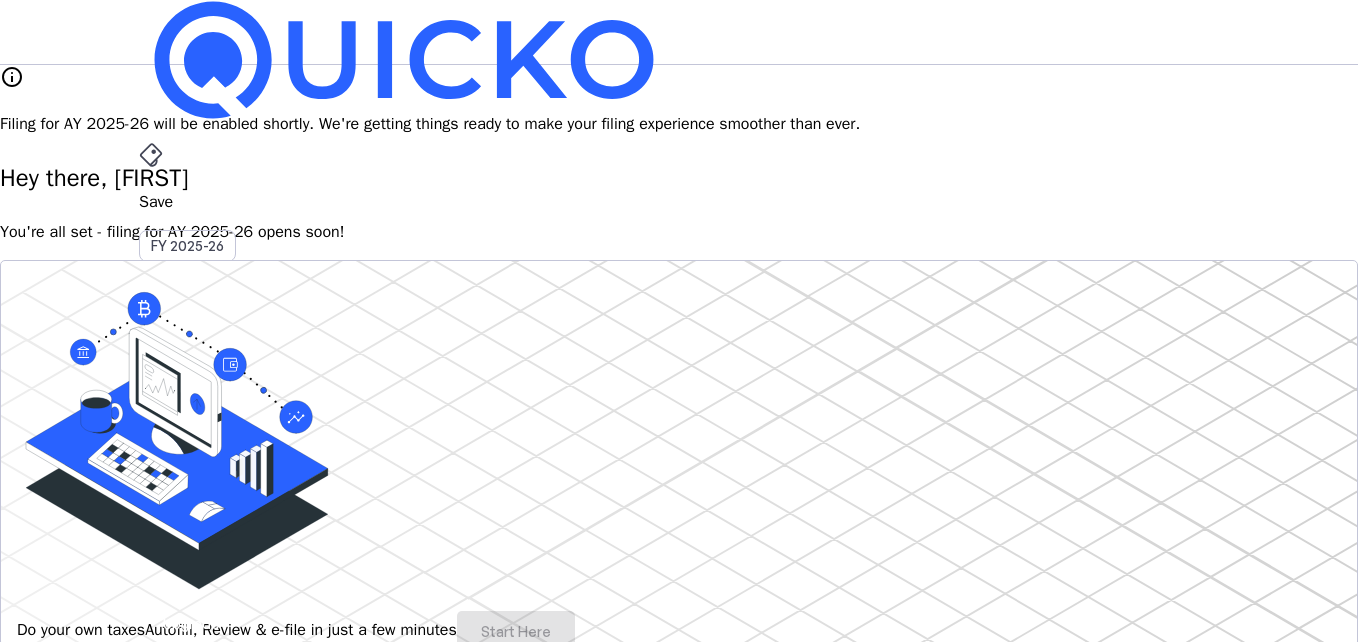 click at bounding box center [151, 155] 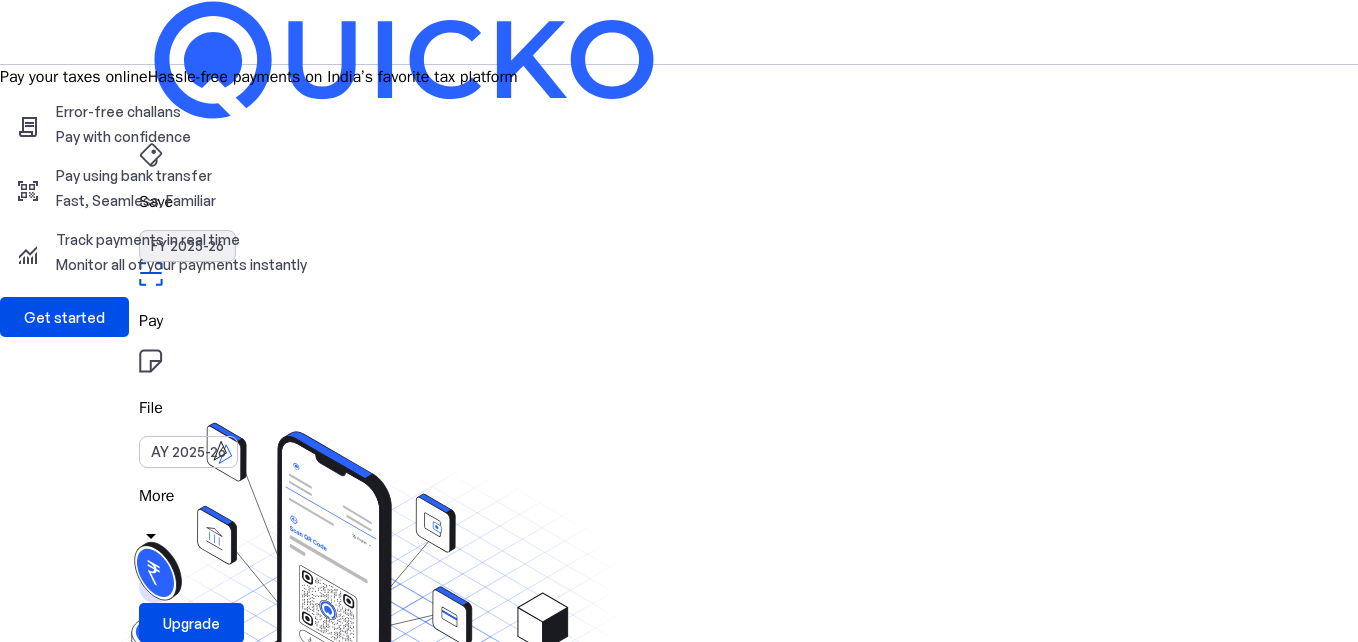 click on "FY 2025-26" at bounding box center [187, 246] 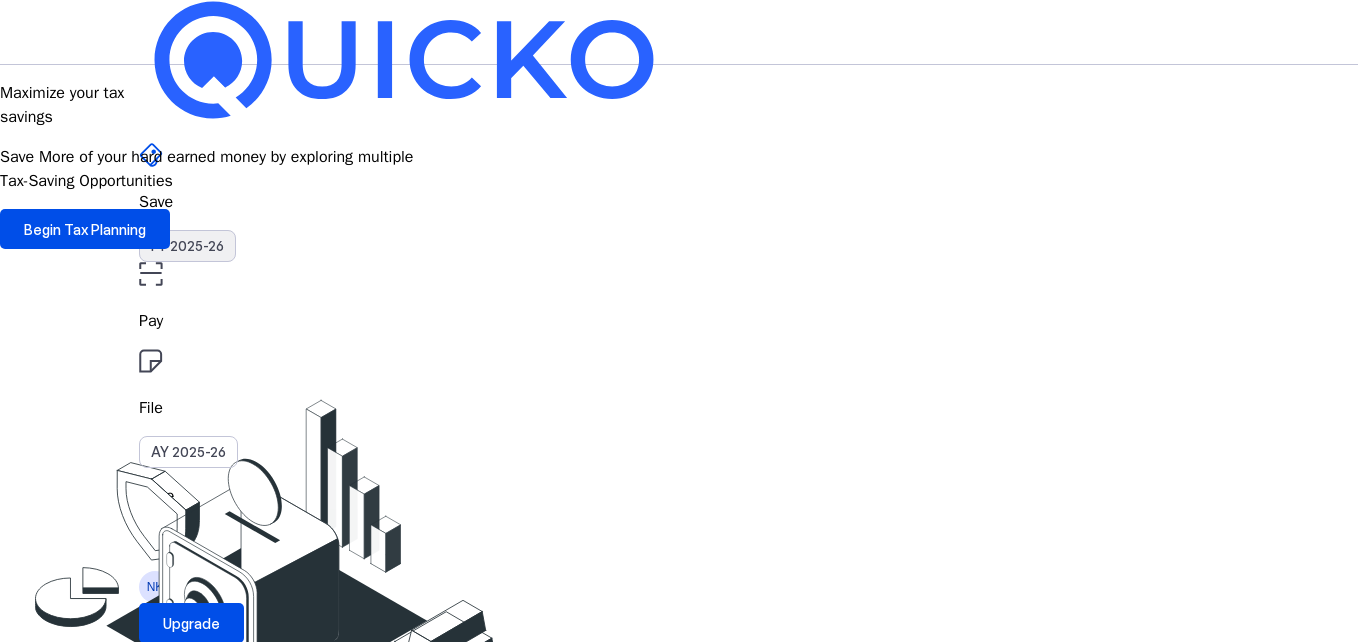 click on "FY 2025-26" at bounding box center [187, 246] 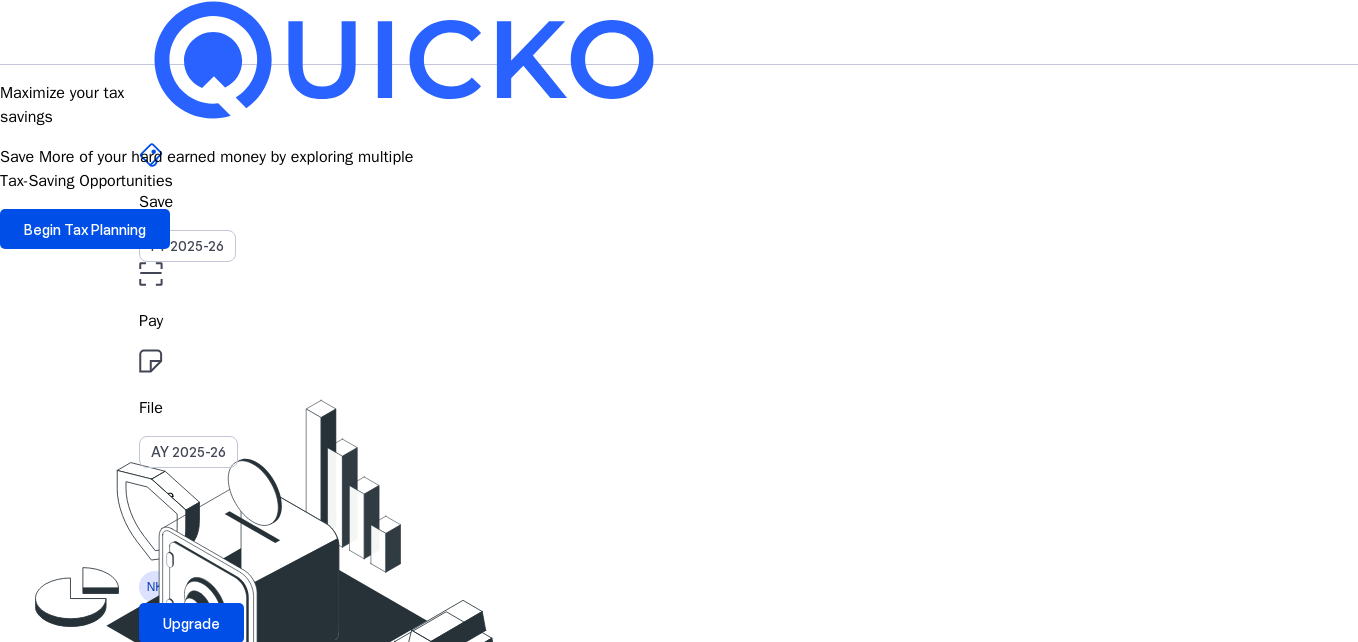 click on "Save" at bounding box center [679, 202] 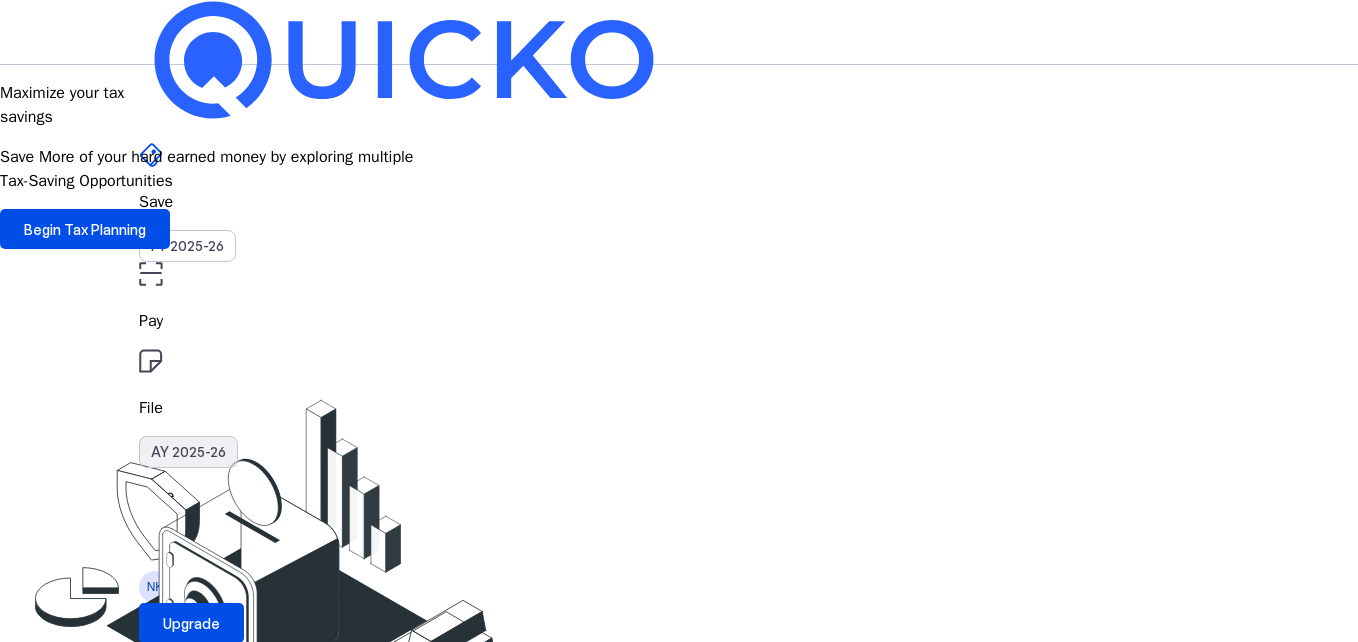 click on "AY 2025-26" at bounding box center (188, 452) 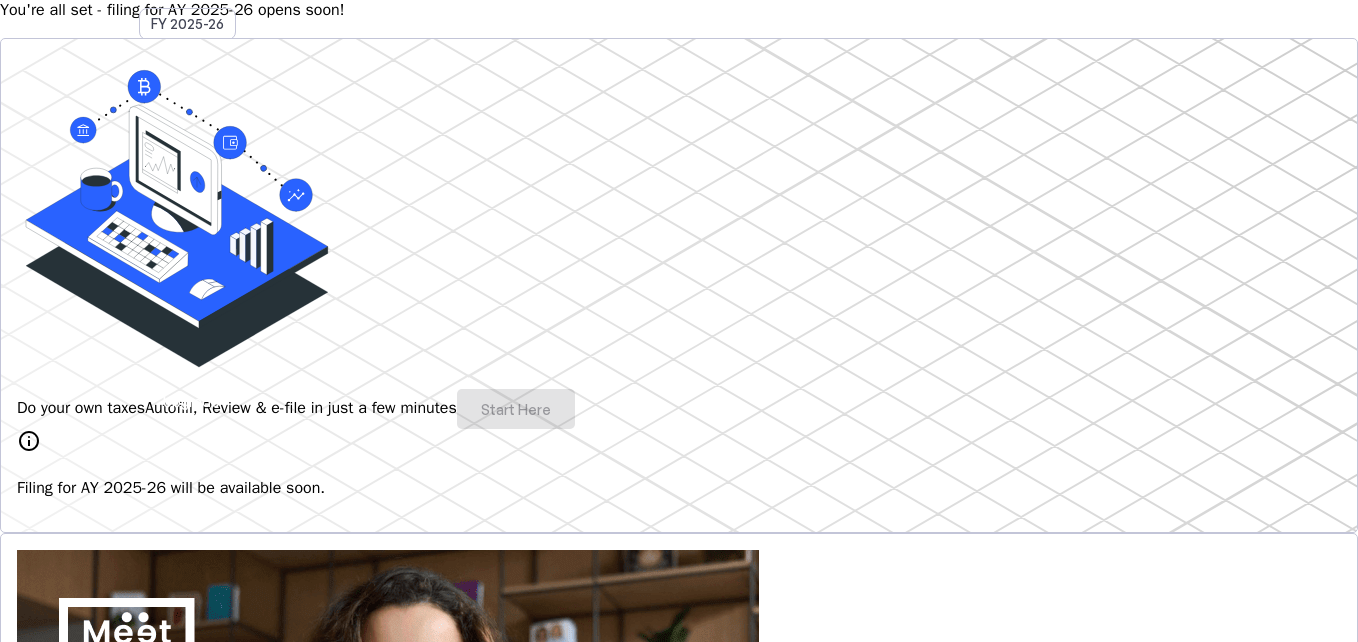 scroll, scrollTop: 223, scrollLeft: 0, axis: vertical 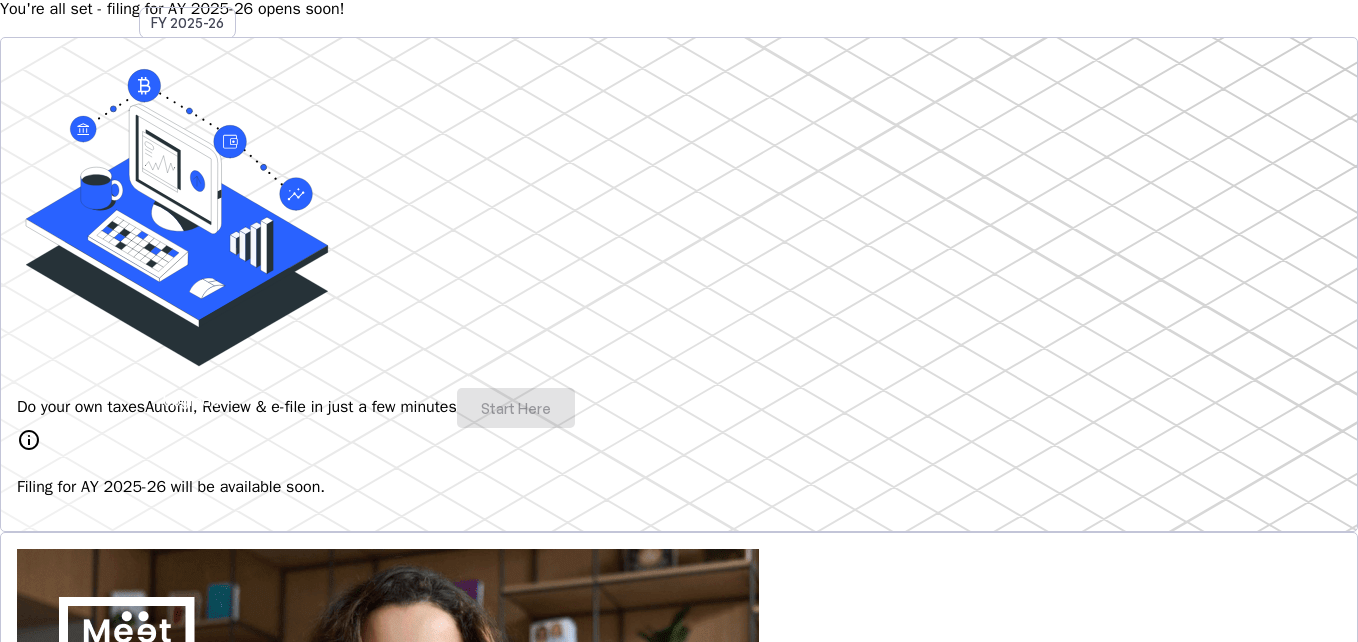 click on "info" at bounding box center (29, 440) 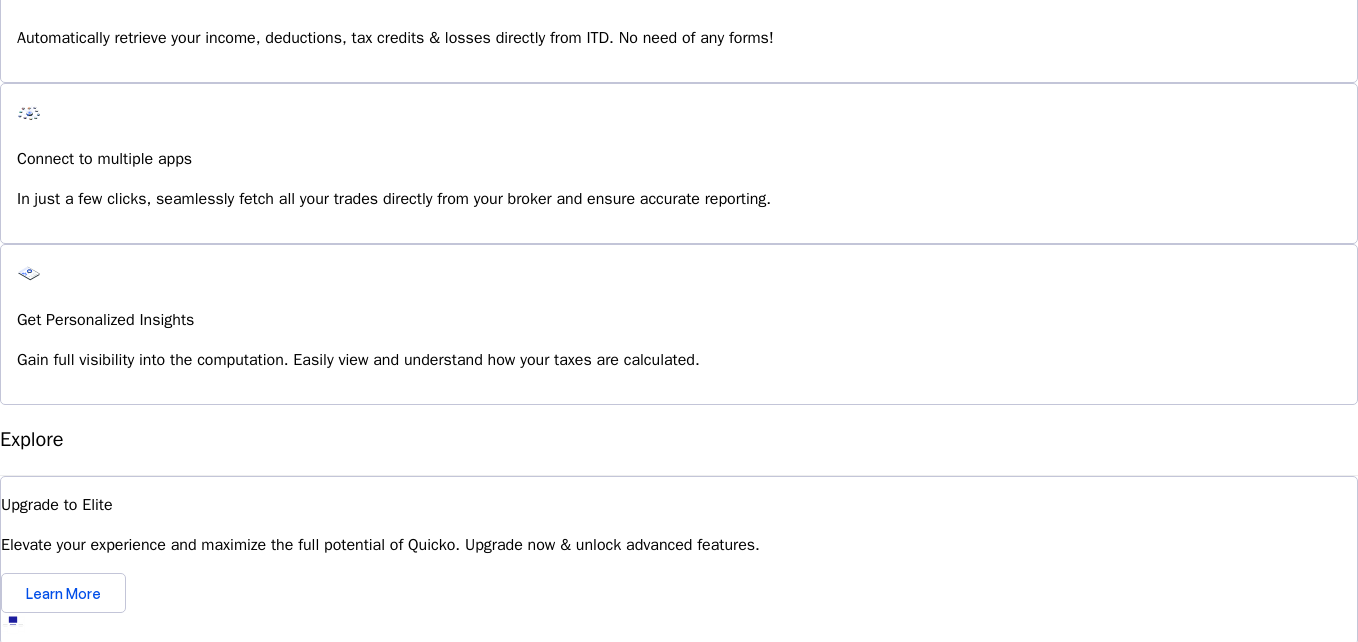 scroll, scrollTop: 1570, scrollLeft: 0, axis: vertical 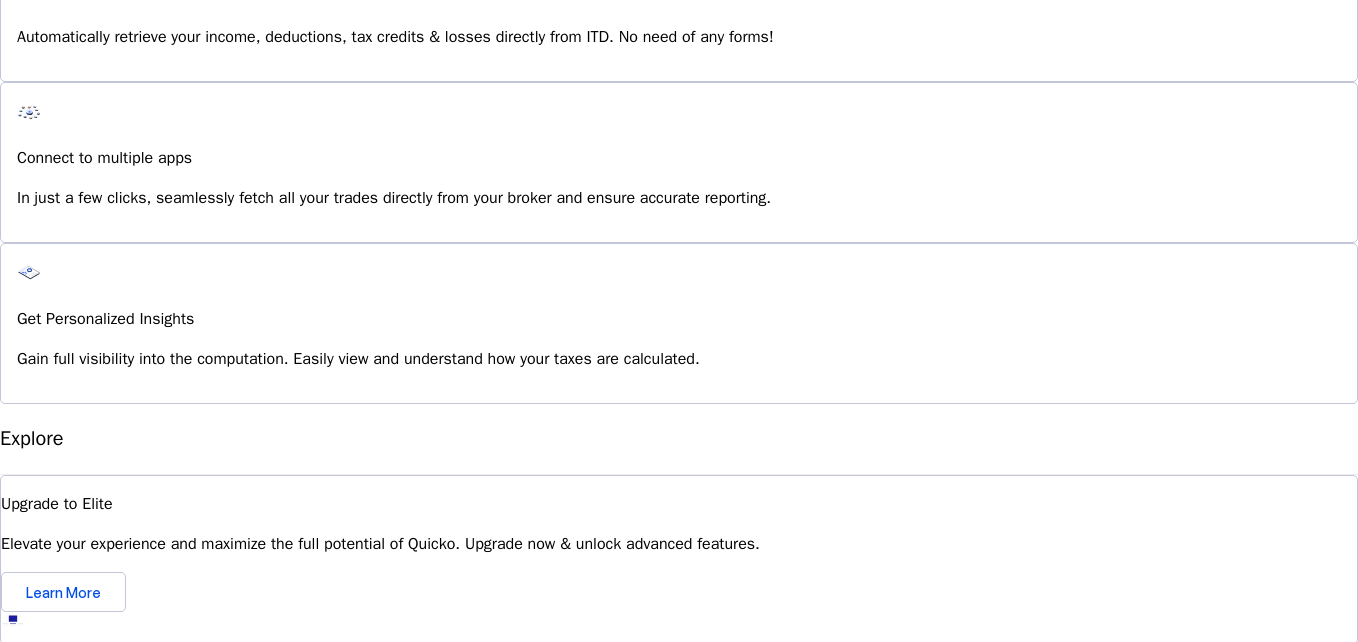 click on "I'm Interested" at bounding box center [73, 1099] 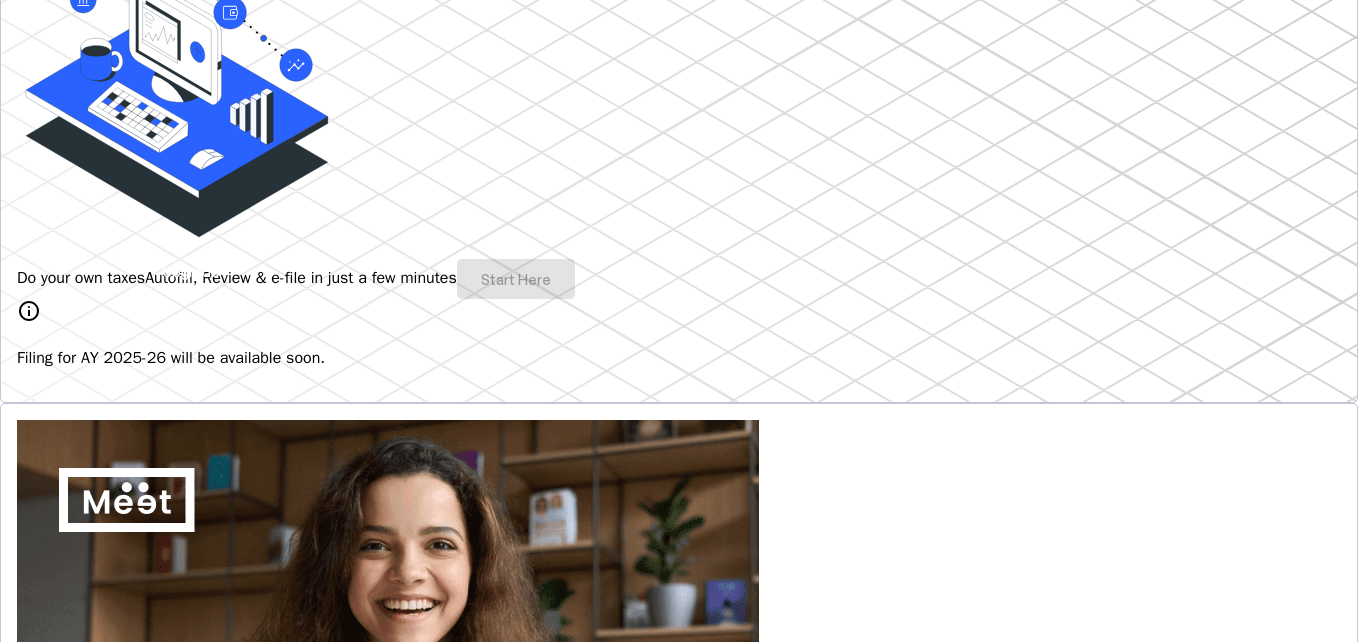 scroll, scrollTop: 190, scrollLeft: 0, axis: vertical 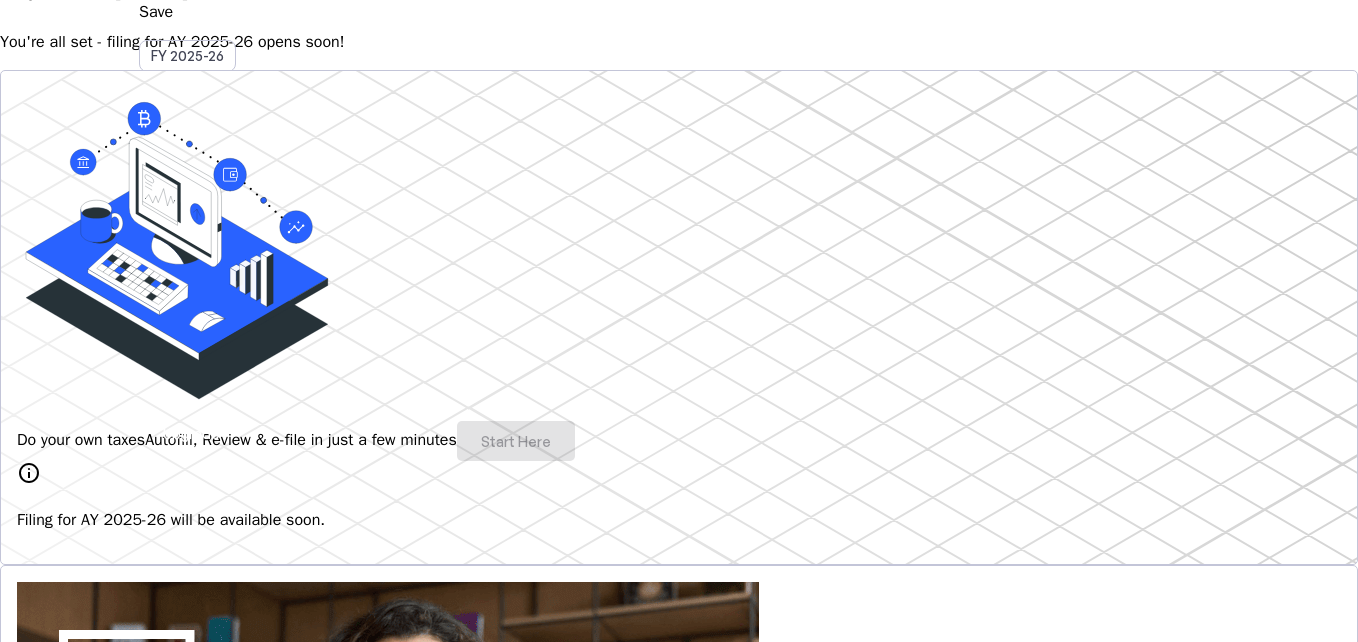 click on "Do your own taxes   Autofill, Review & e-file in just a few minutes   Start Here" at bounding box center (679, 441) 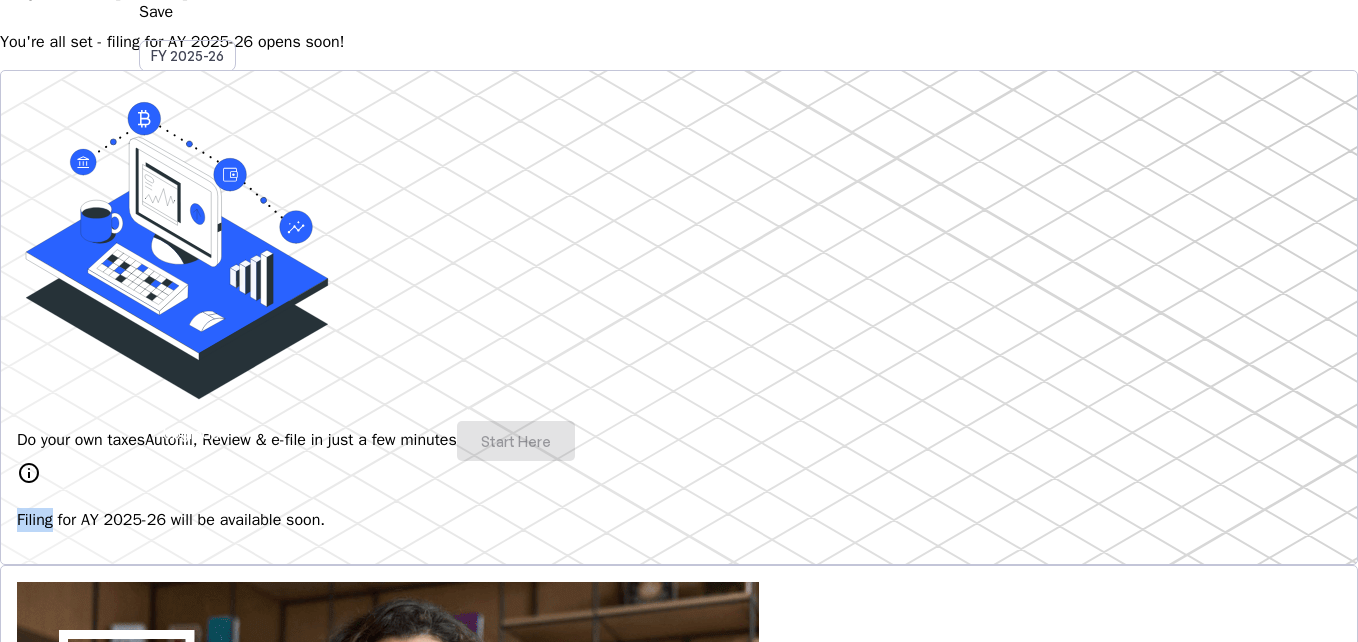 click on "Do your own taxes   Autofill, Review & e-file in just a few minutes   Start Here" at bounding box center [679, 441] 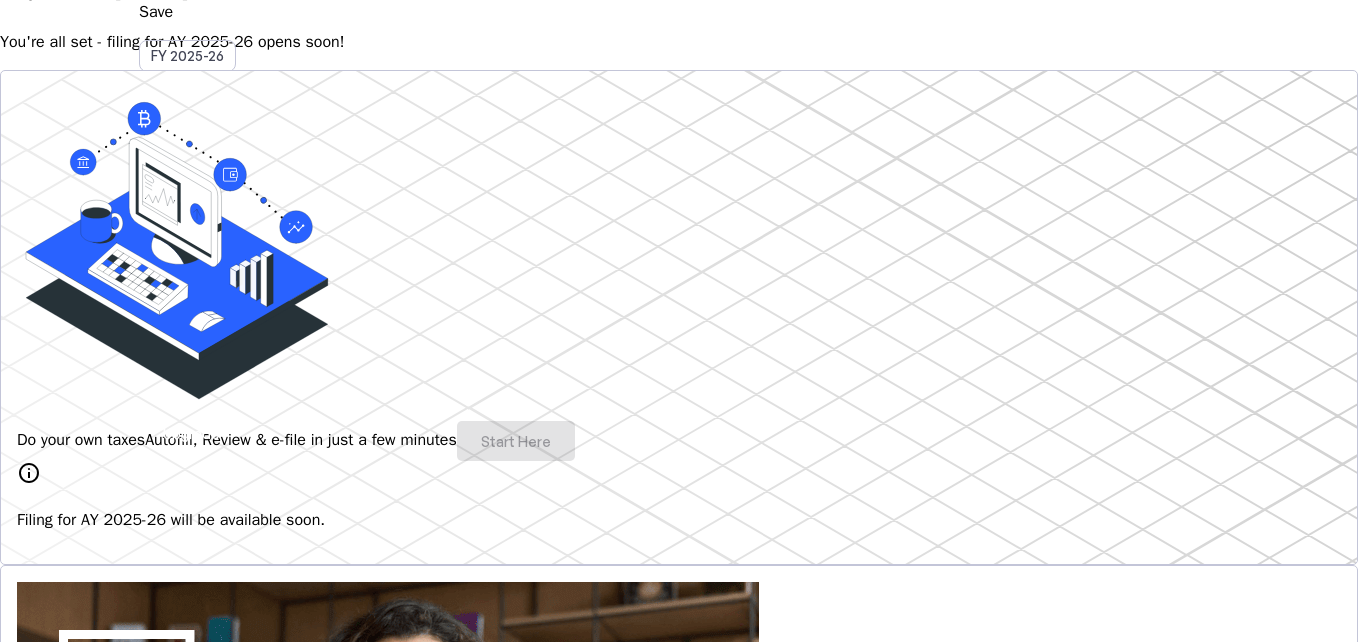 drag, startPoint x: 209, startPoint y: 475, endPoint x: 435, endPoint y: 409, distance: 235.44002 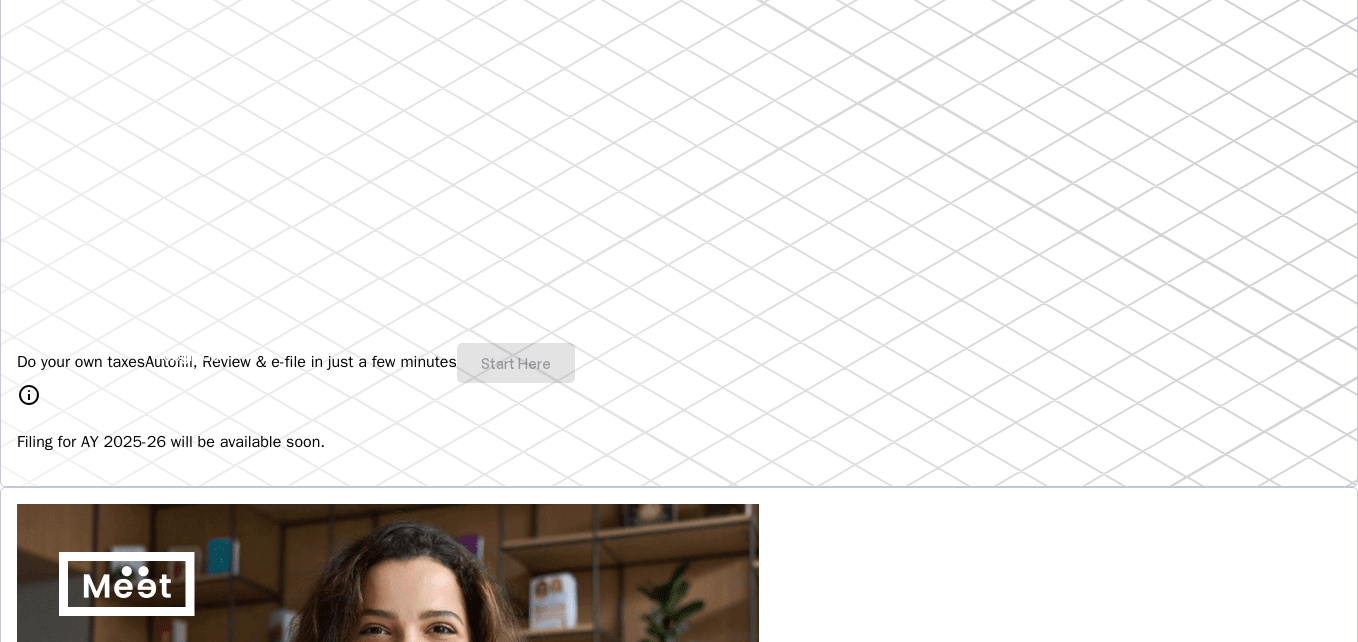 scroll, scrollTop: 267, scrollLeft: 0, axis: vertical 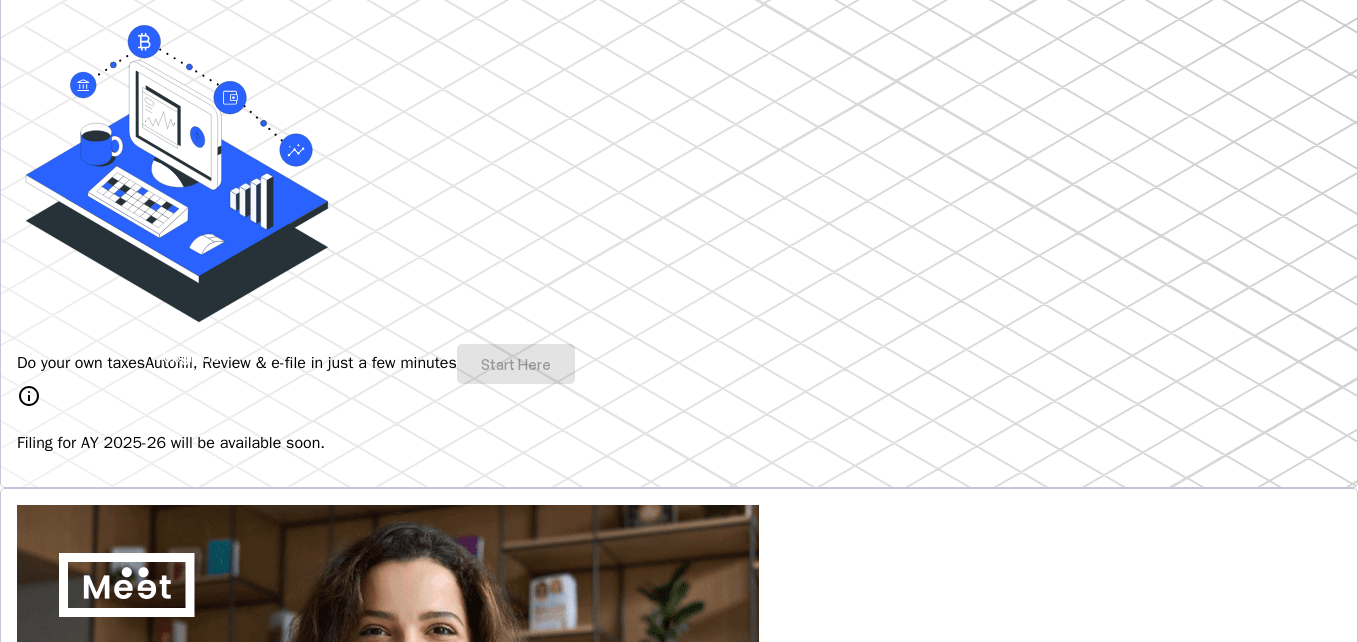 click on "Explore" at bounding box center [67, 1083] 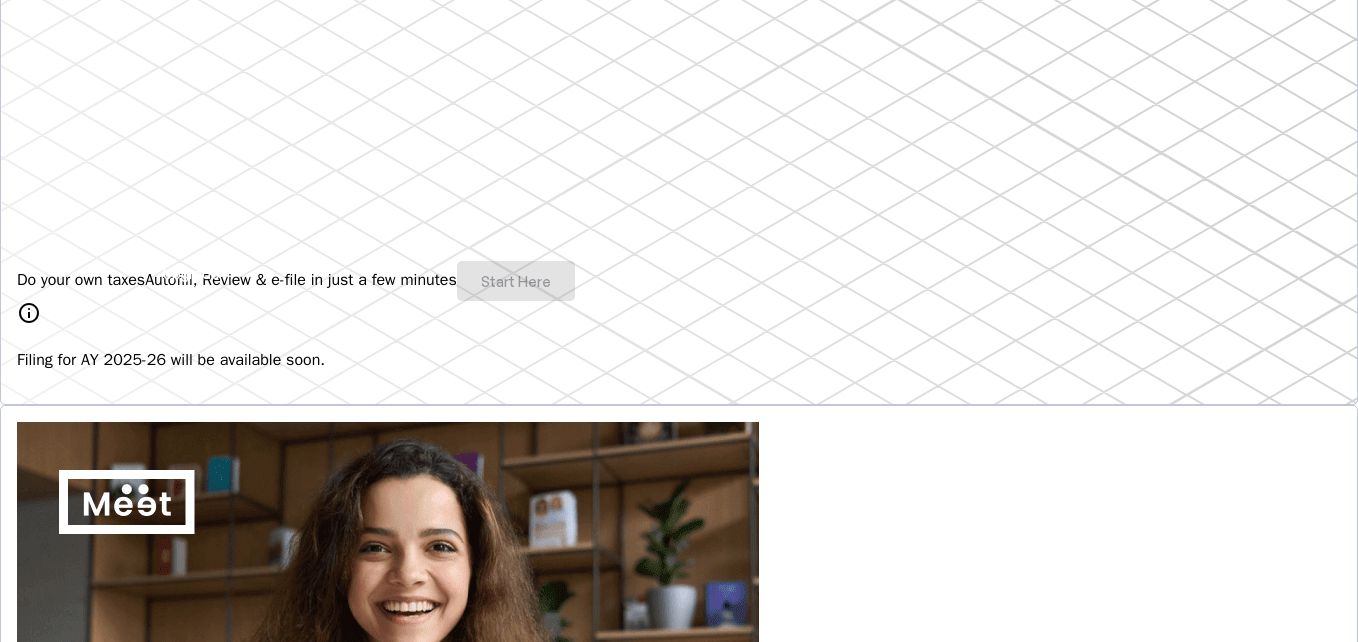 scroll, scrollTop: 0, scrollLeft: 0, axis: both 